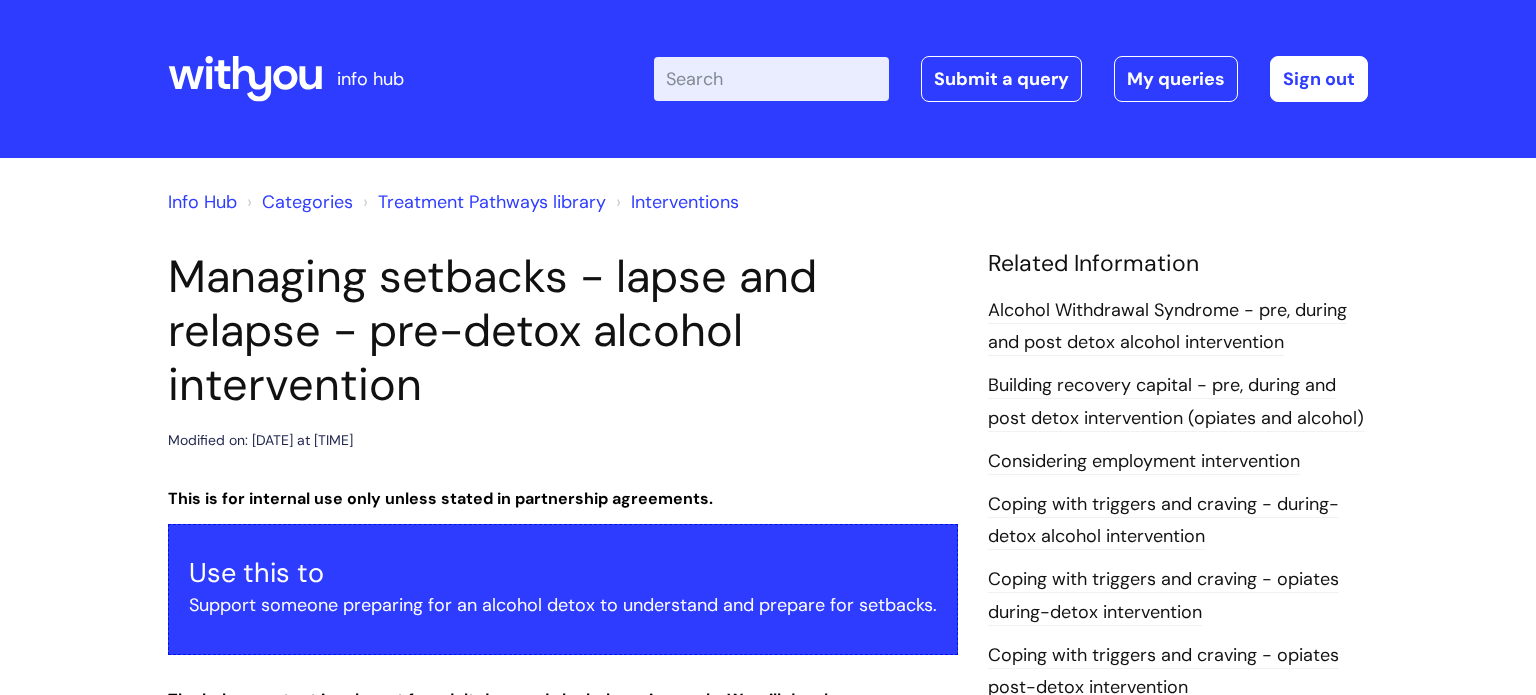 scroll, scrollTop: 0, scrollLeft: 0, axis: both 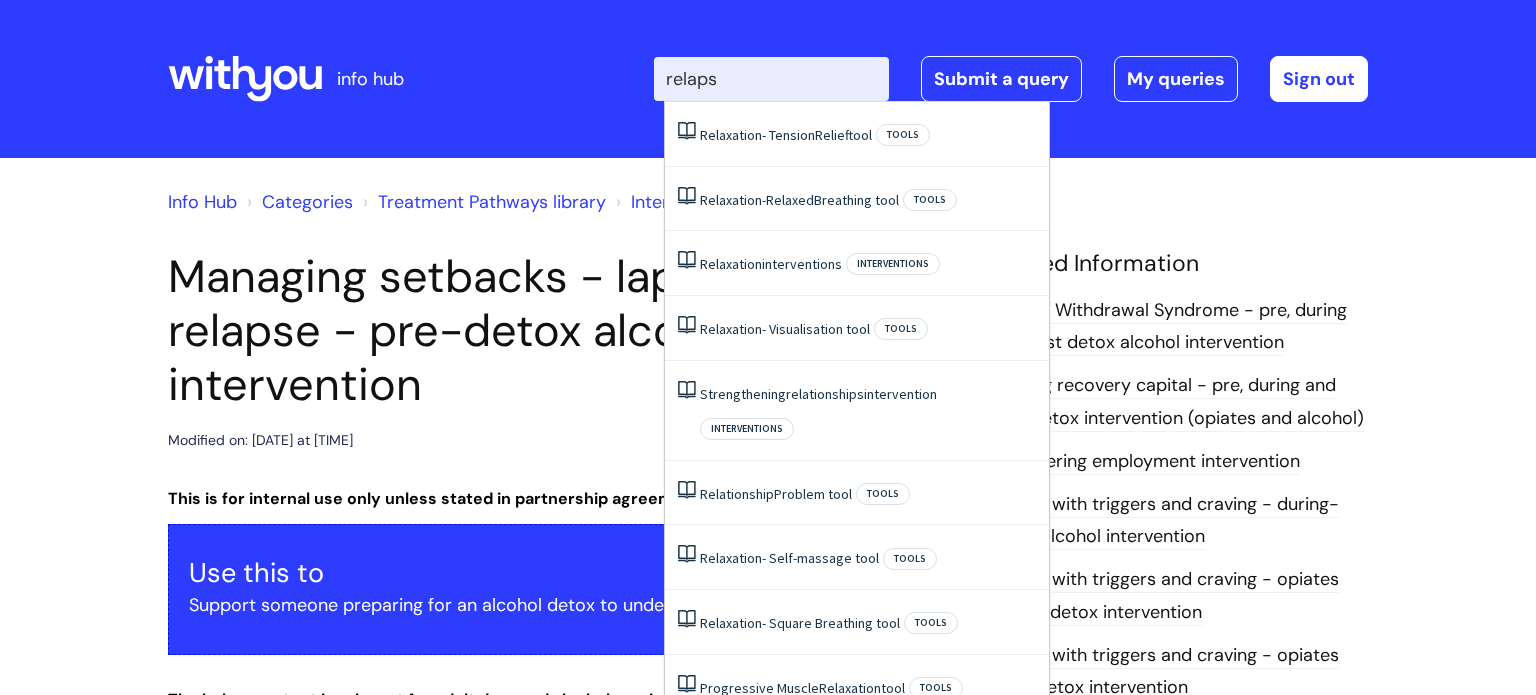type on "relapse" 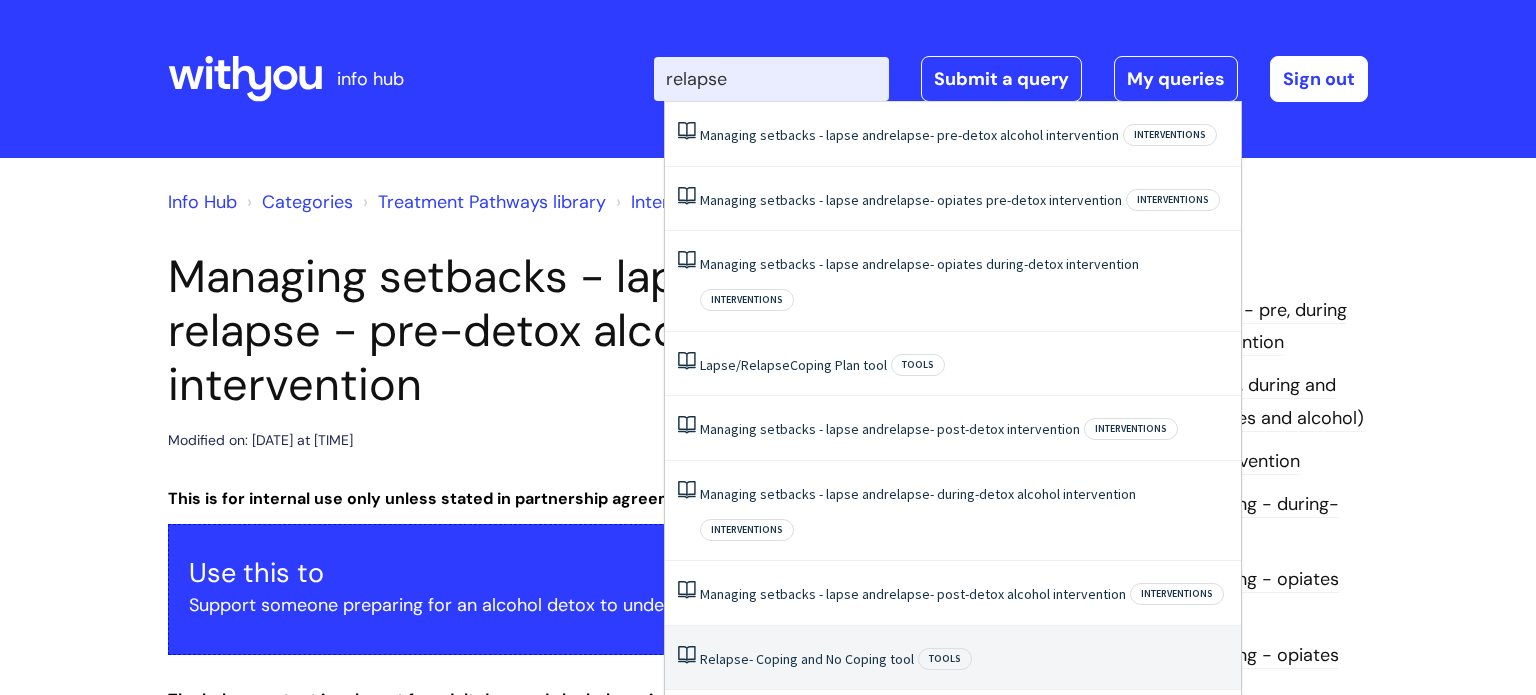 click on "Relapse  - Coping and No Coping tool" at bounding box center (807, 659) 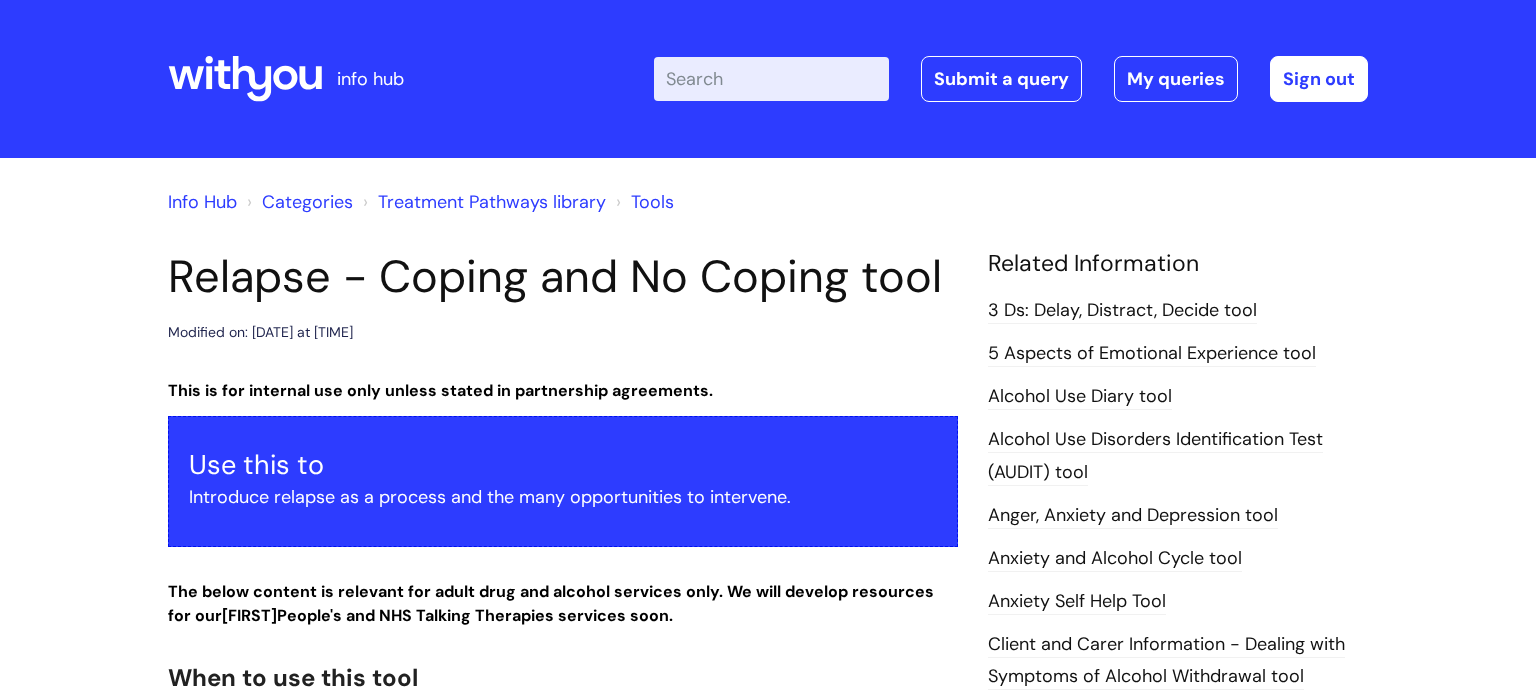 scroll, scrollTop: 0, scrollLeft: 0, axis: both 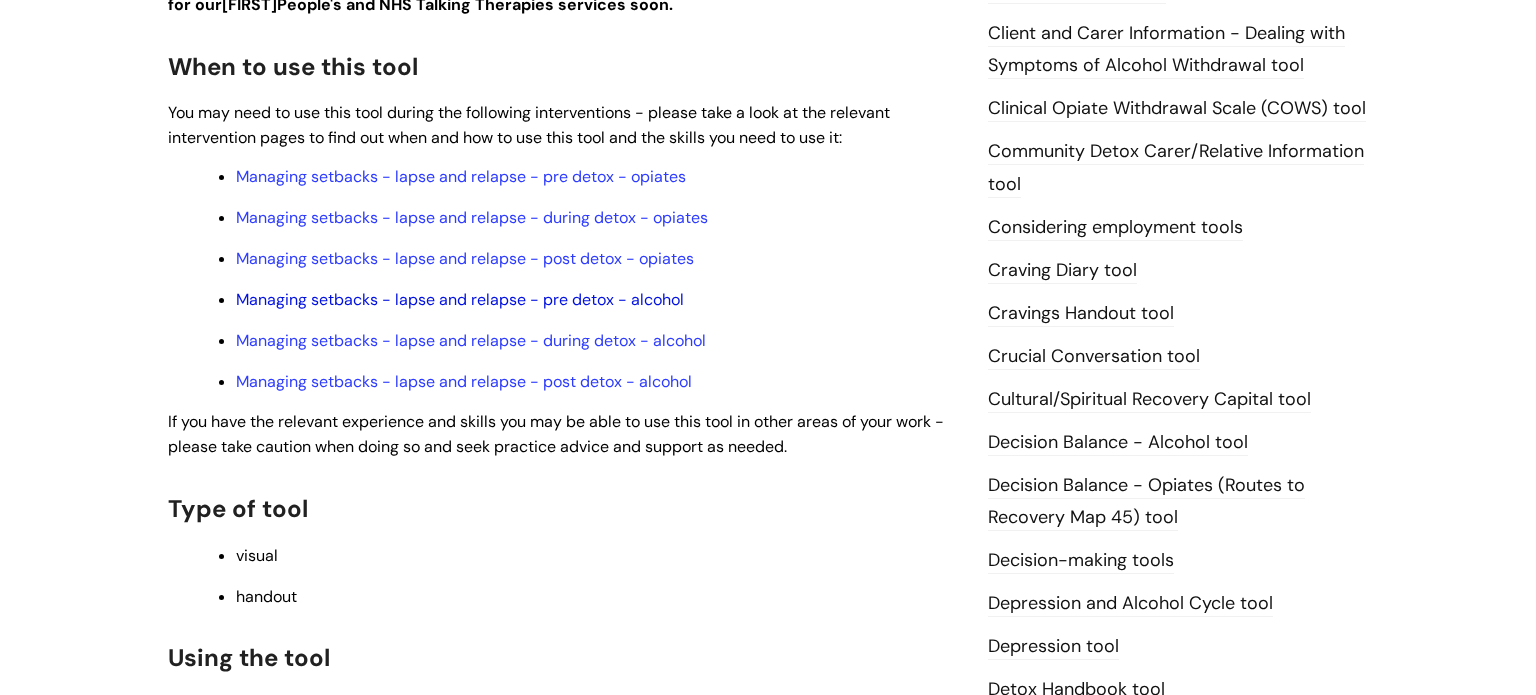 click on "Managing setbacks - lapse and relapse - pre detox - alcohol" at bounding box center (460, 299) 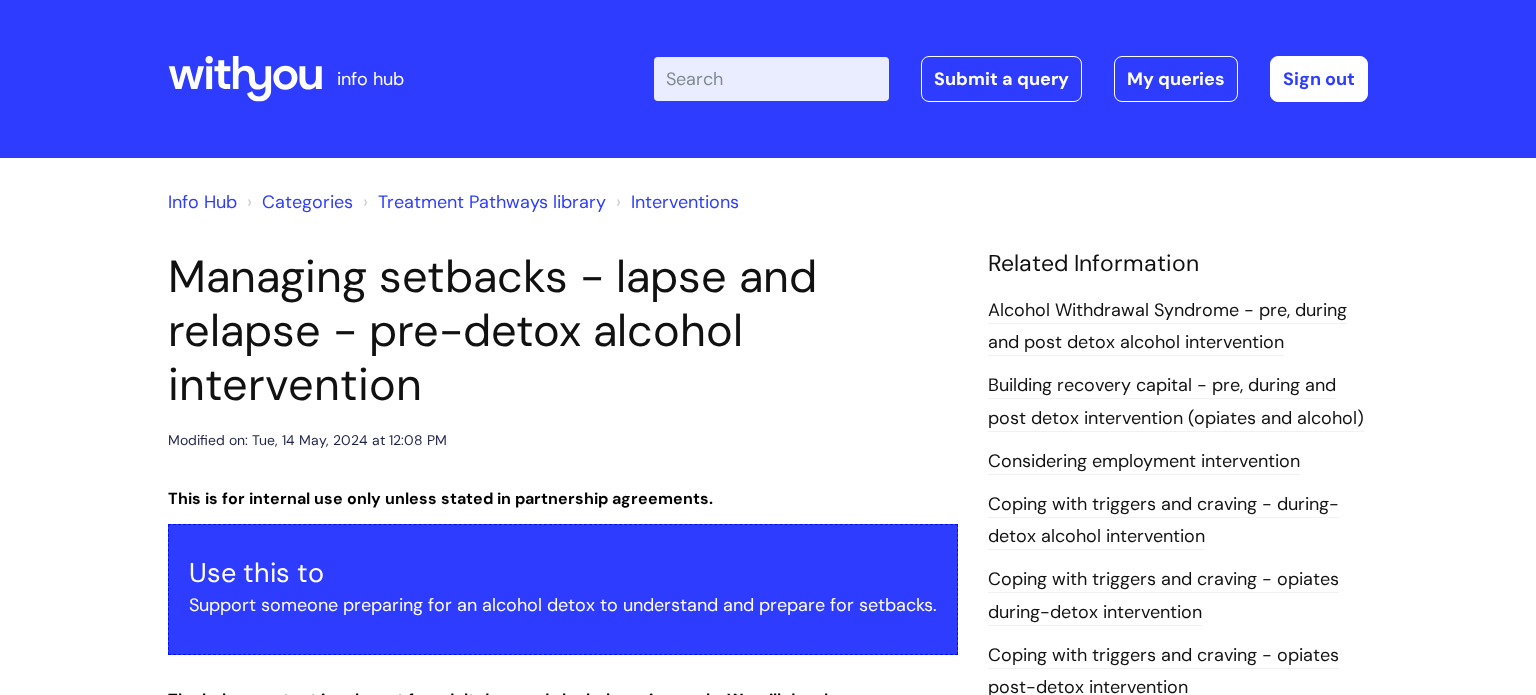 scroll, scrollTop: 0, scrollLeft: 0, axis: both 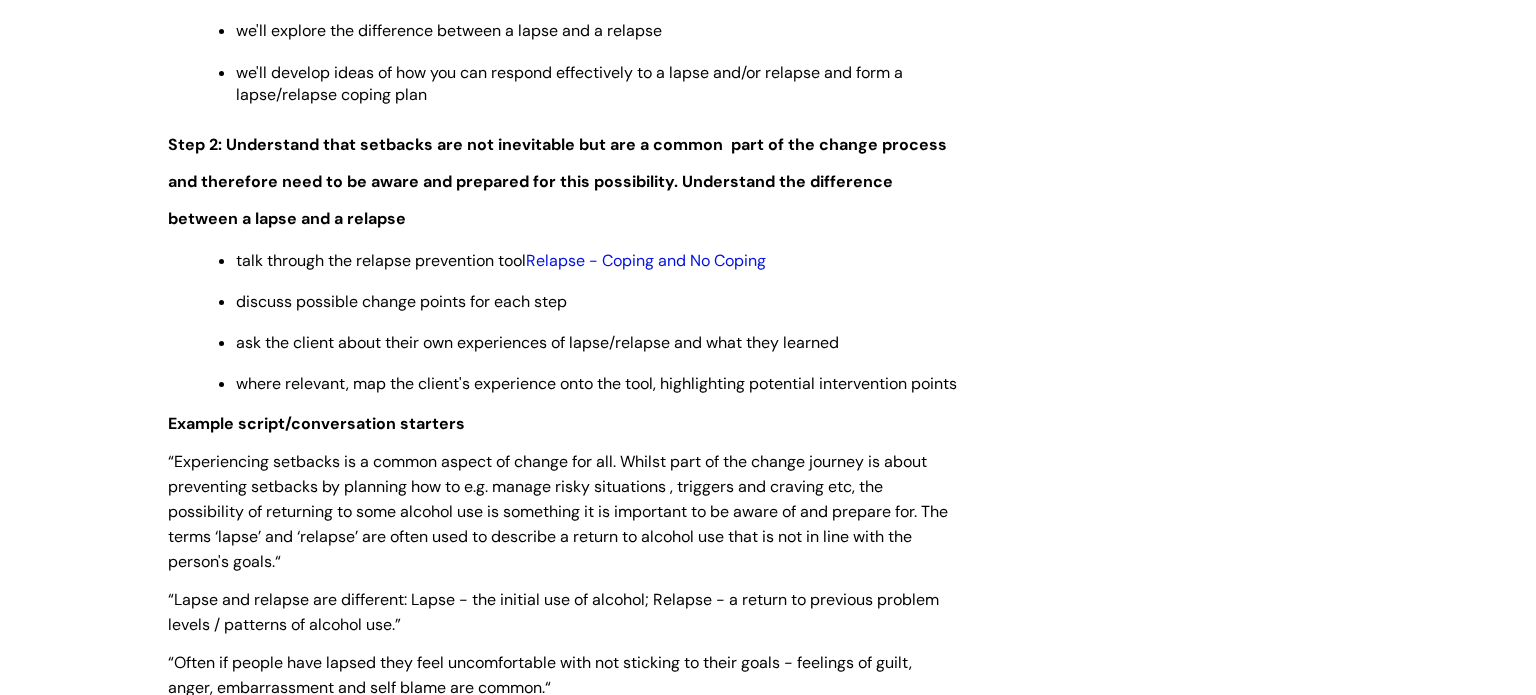 click on "Relapse - Coping and No Coping" at bounding box center [646, 260] 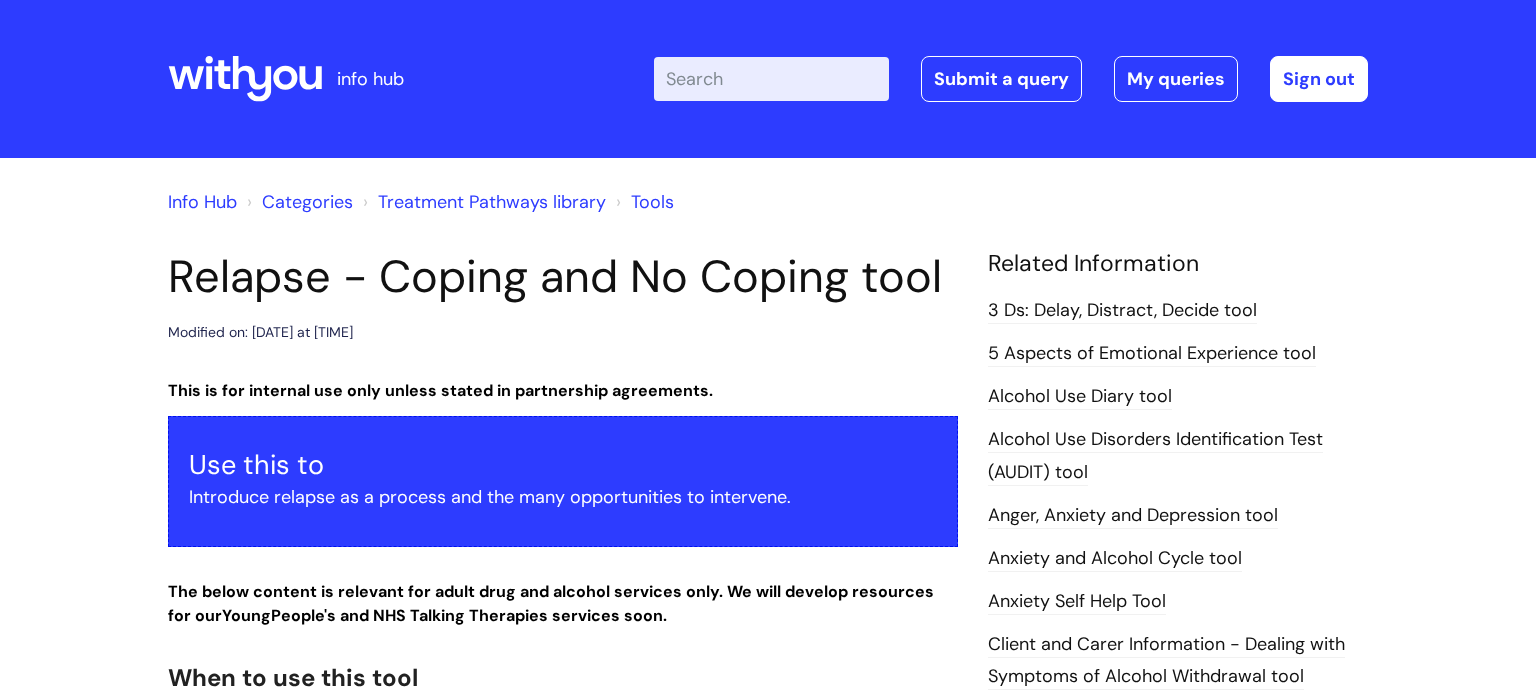 scroll, scrollTop: 0, scrollLeft: 0, axis: both 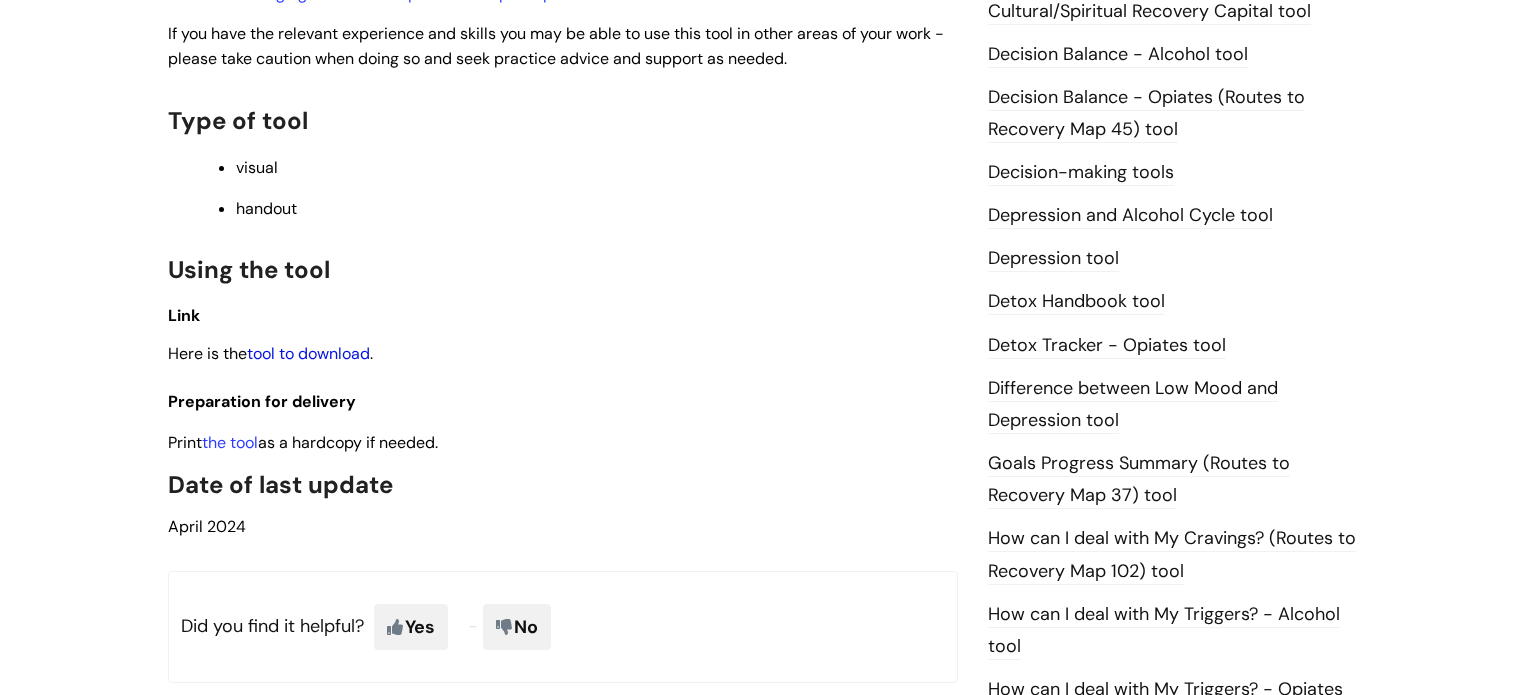 click on "tool to download" at bounding box center (308, 353) 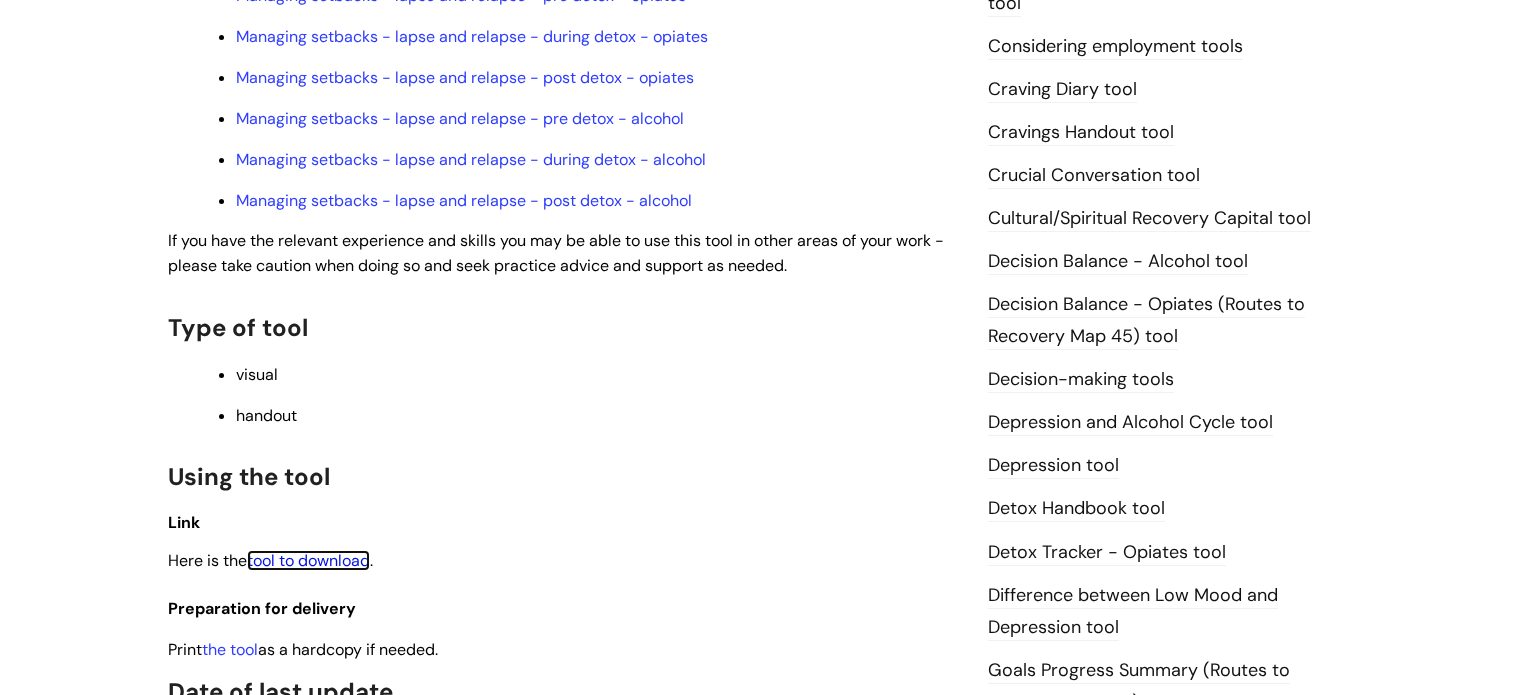 scroll, scrollTop: 244, scrollLeft: 0, axis: vertical 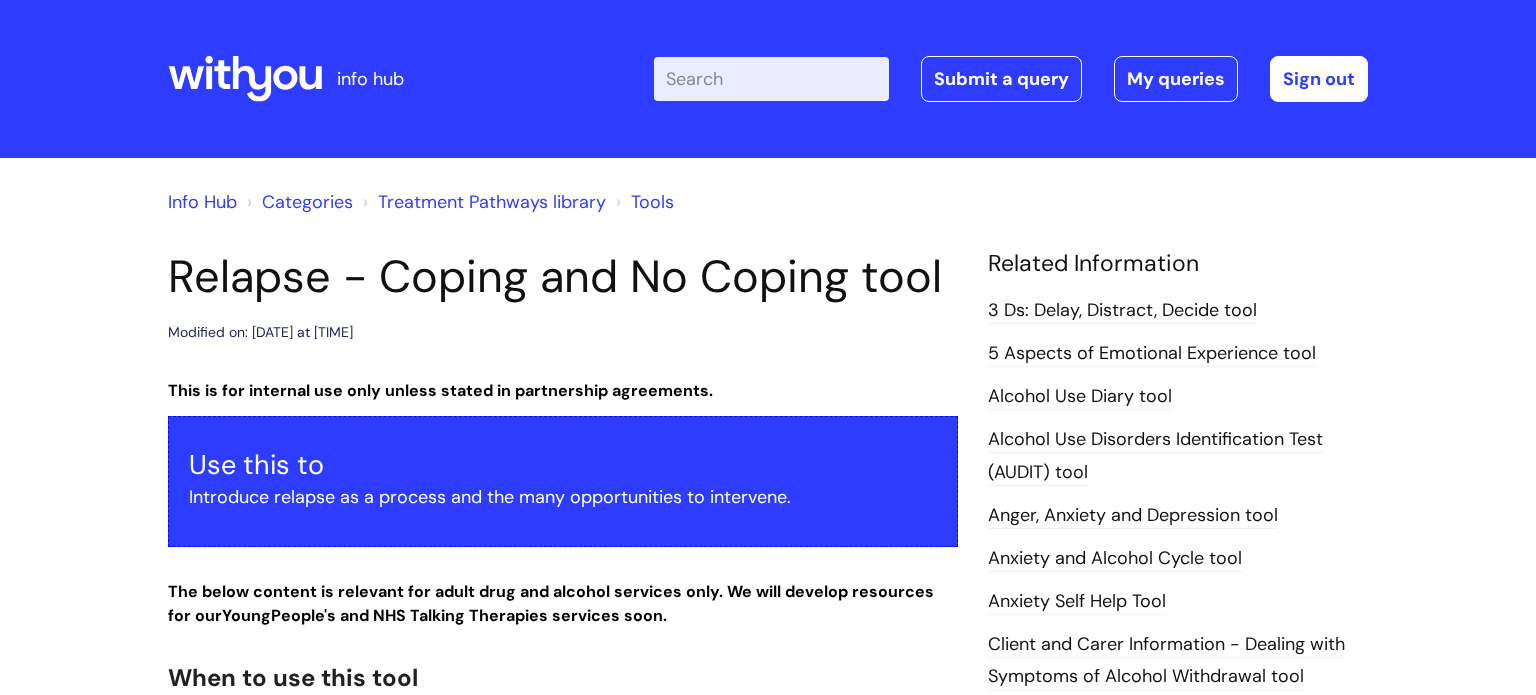 click on "Enter your search term here..." at bounding box center (771, 79) 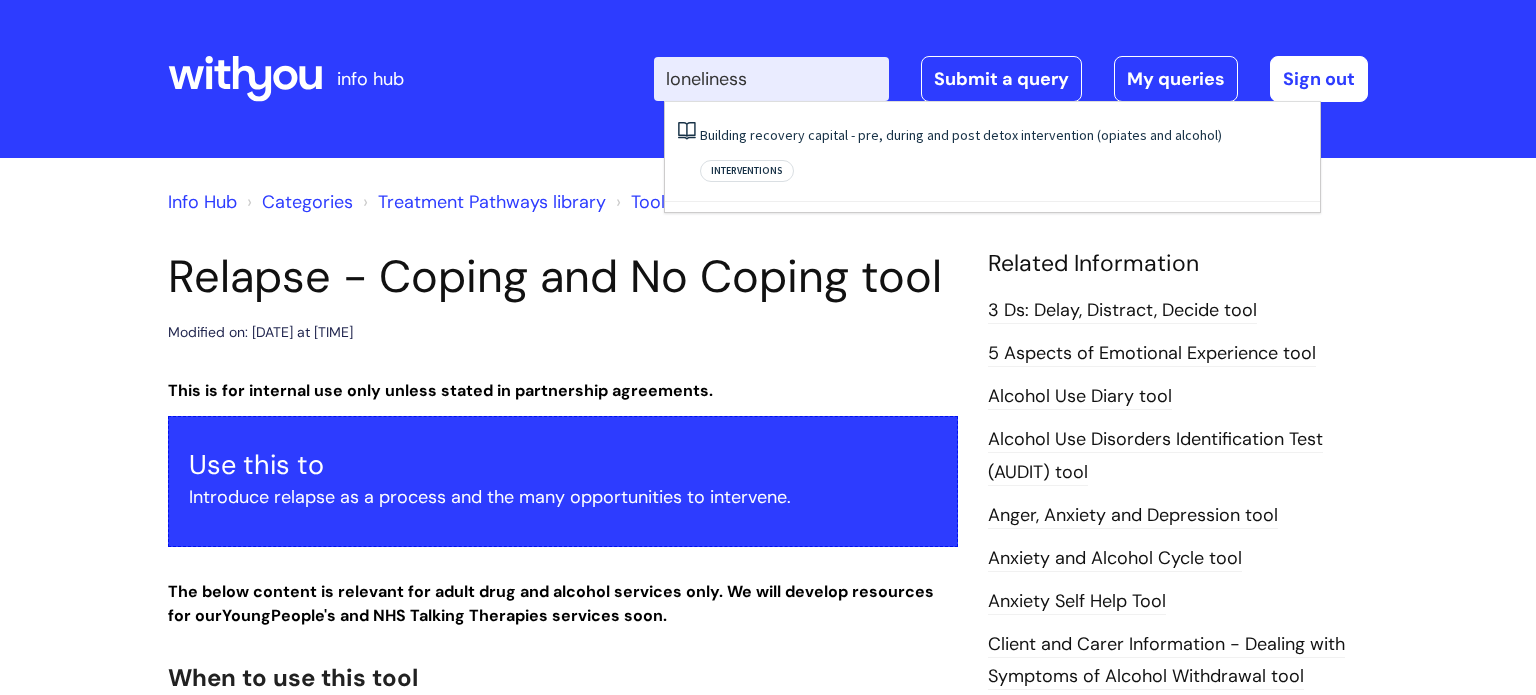 type on "loneliness" 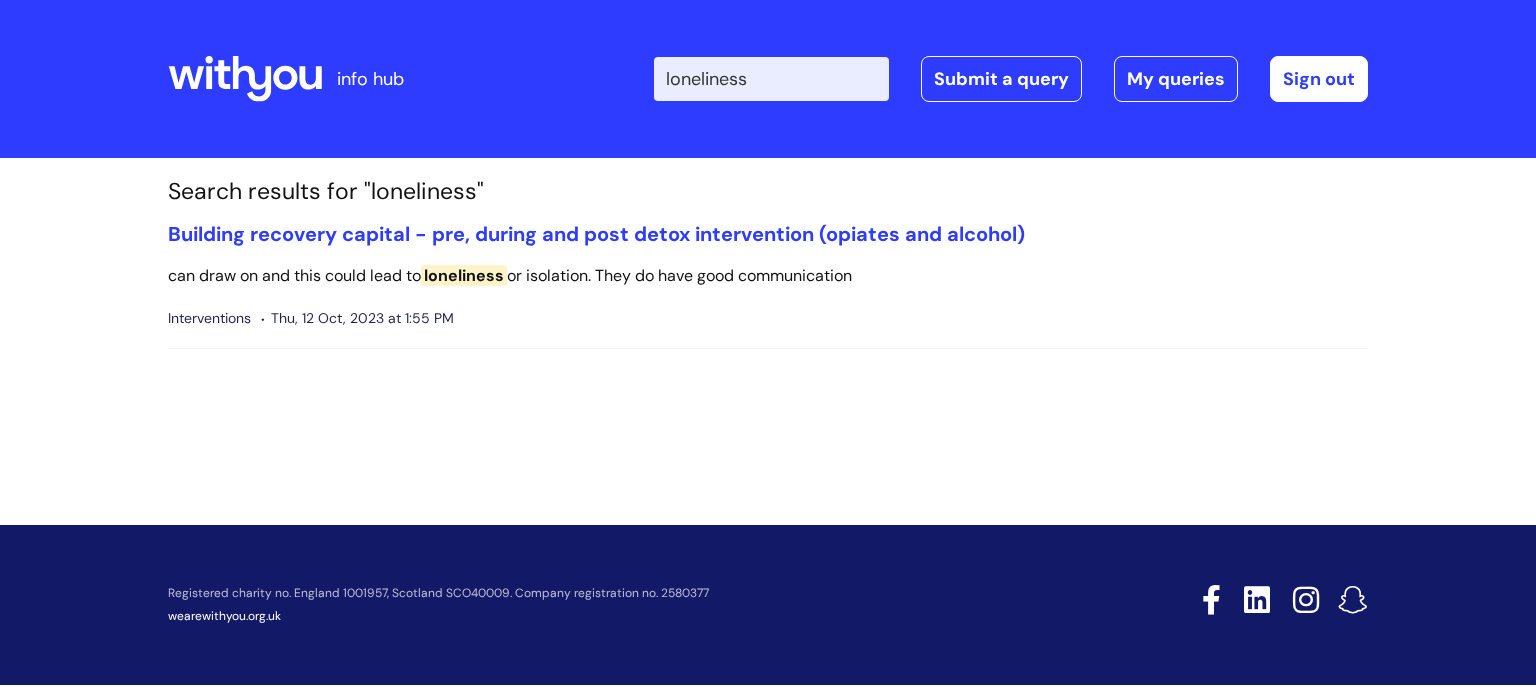 scroll, scrollTop: 0, scrollLeft: 0, axis: both 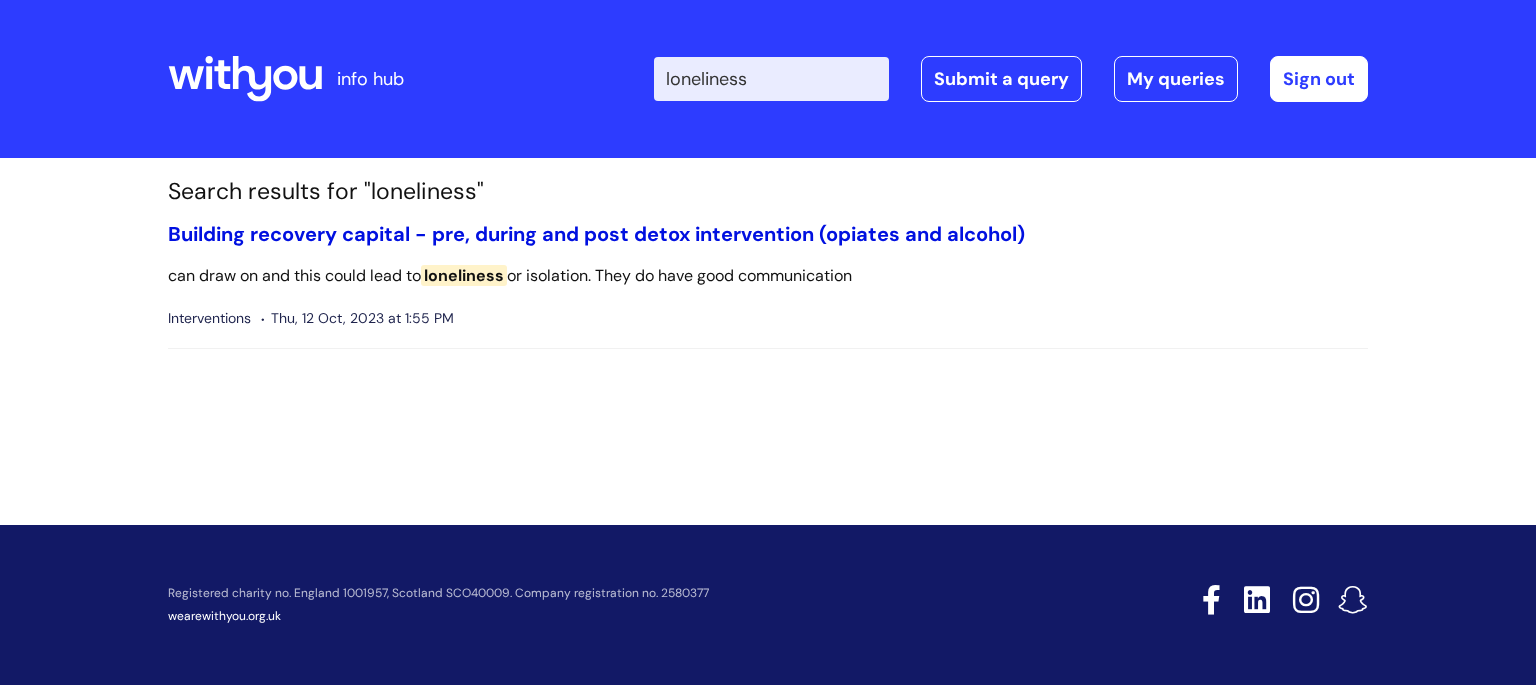 click on "Building recovery capital - pre, during and post detox intervention (opiates and alcohol)" at bounding box center (596, 234) 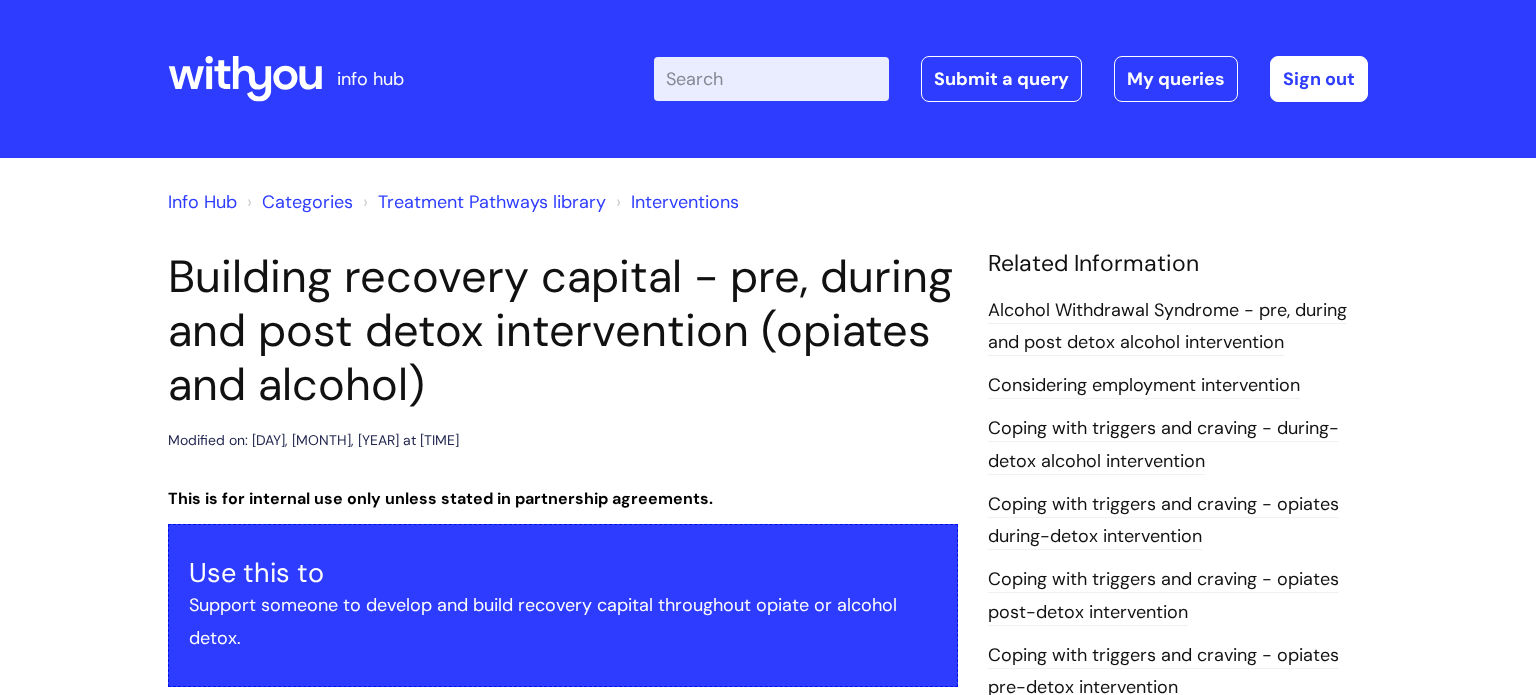 scroll, scrollTop: 0, scrollLeft: 0, axis: both 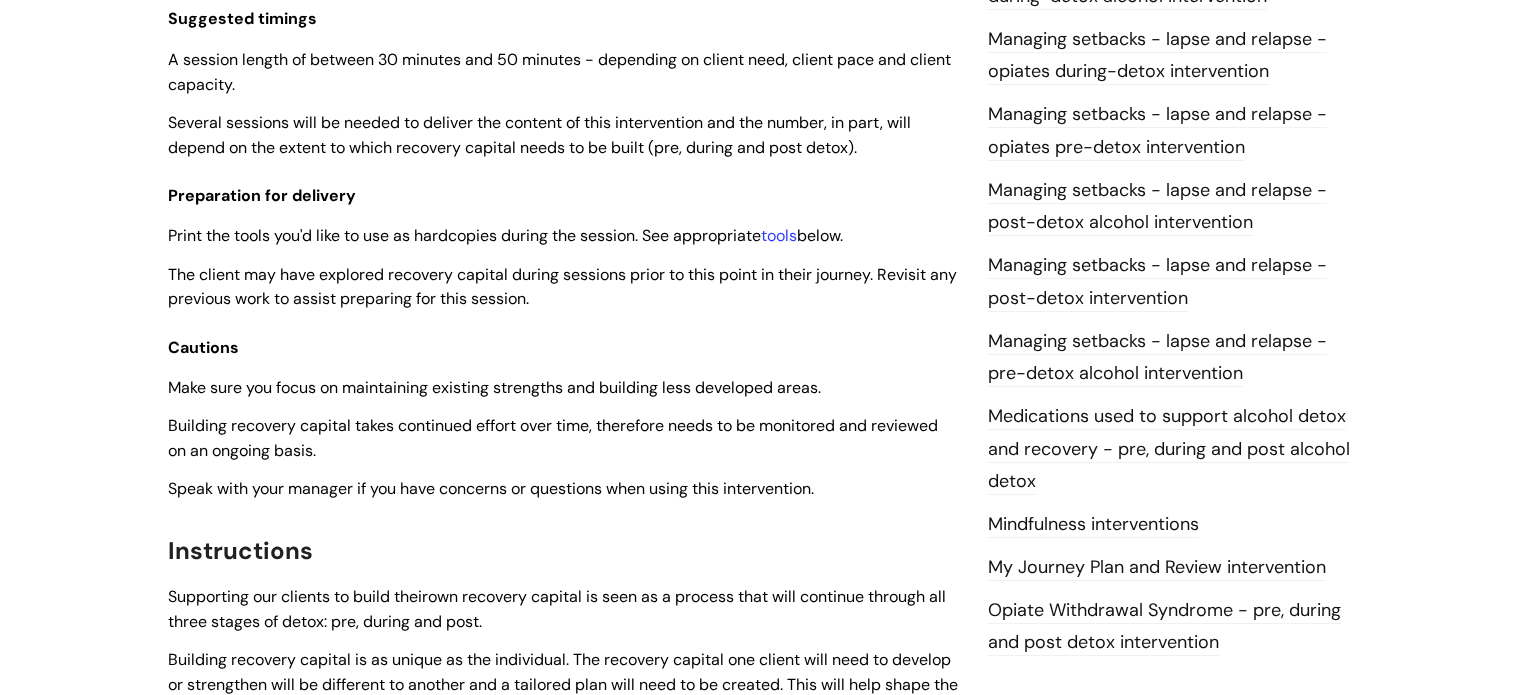 click on "Mindfulness interventions" at bounding box center (1093, 525) 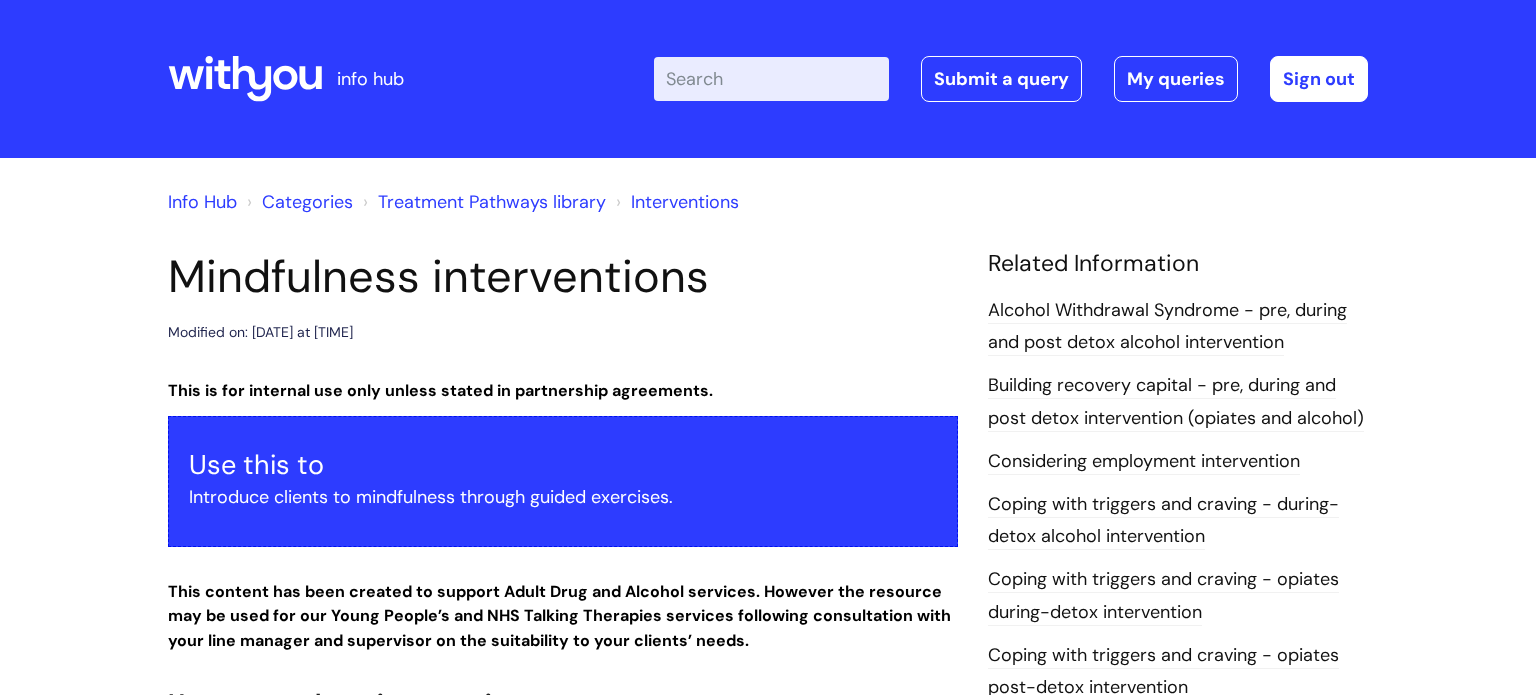scroll, scrollTop: 0, scrollLeft: 0, axis: both 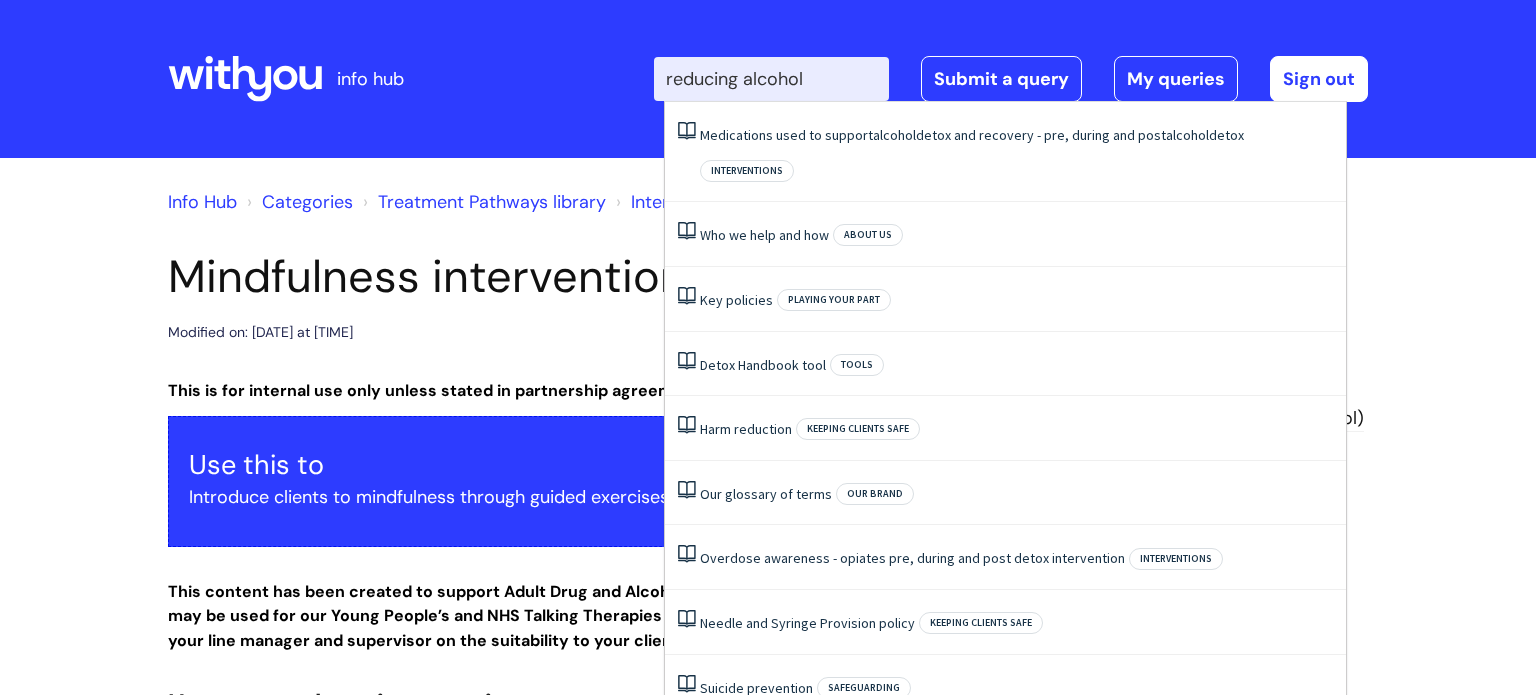 type on "reducing alcohol" 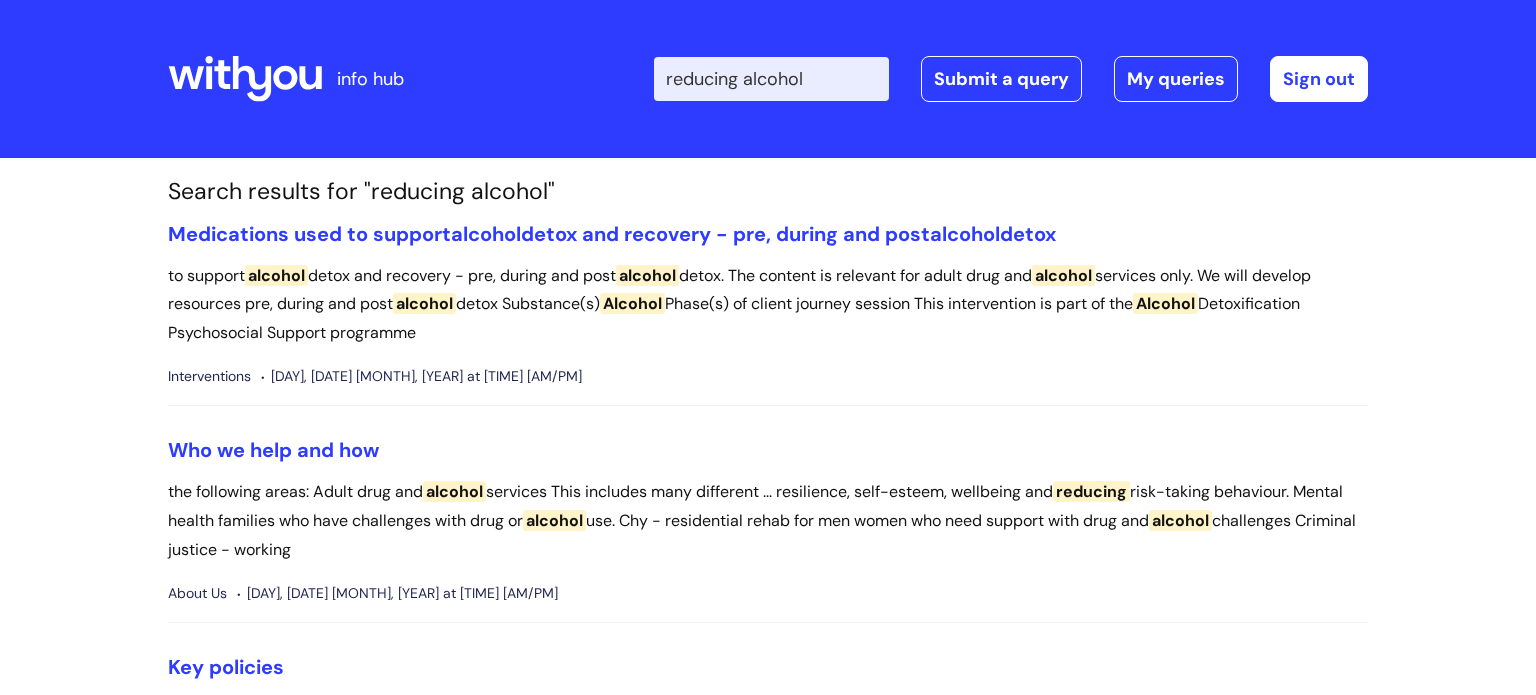 scroll, scrollTop: 0, scrollLeft: 0, axis: both 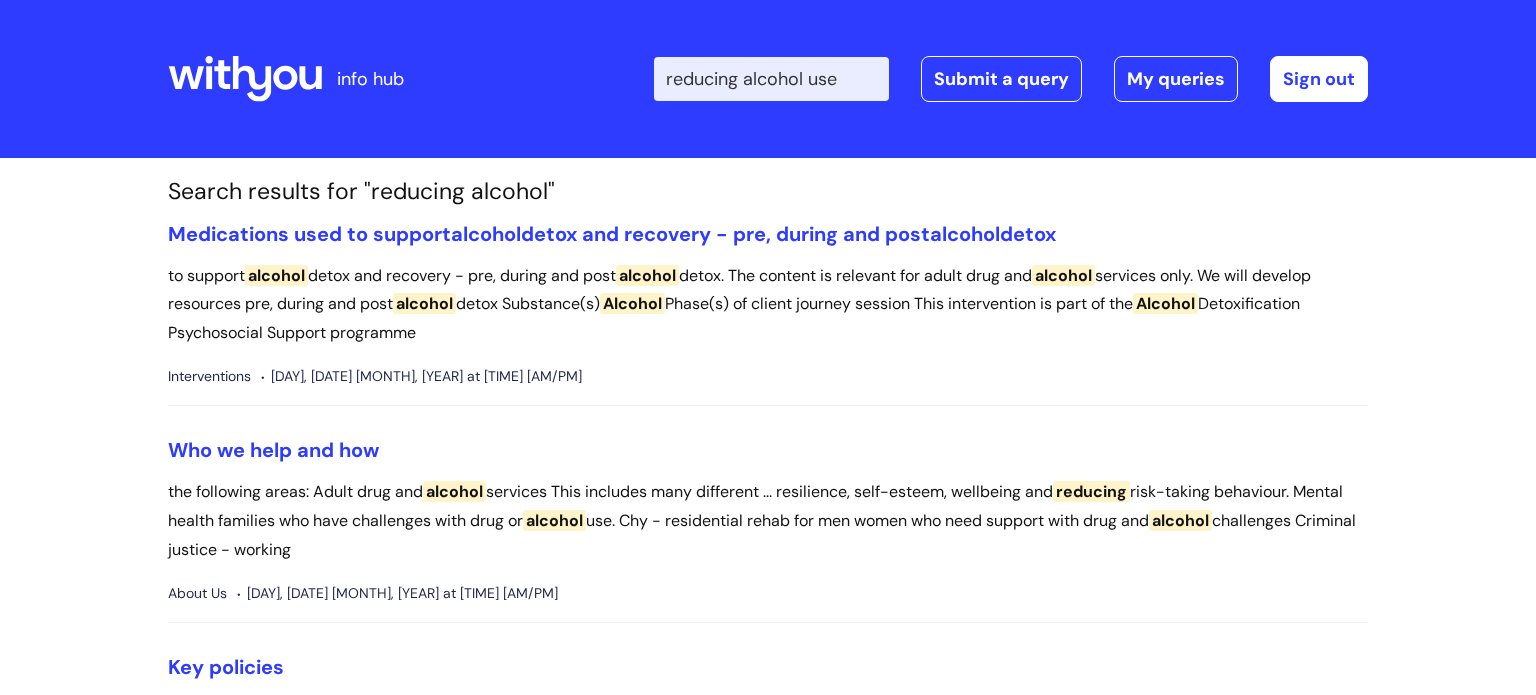 type on "reducing alcohol use" 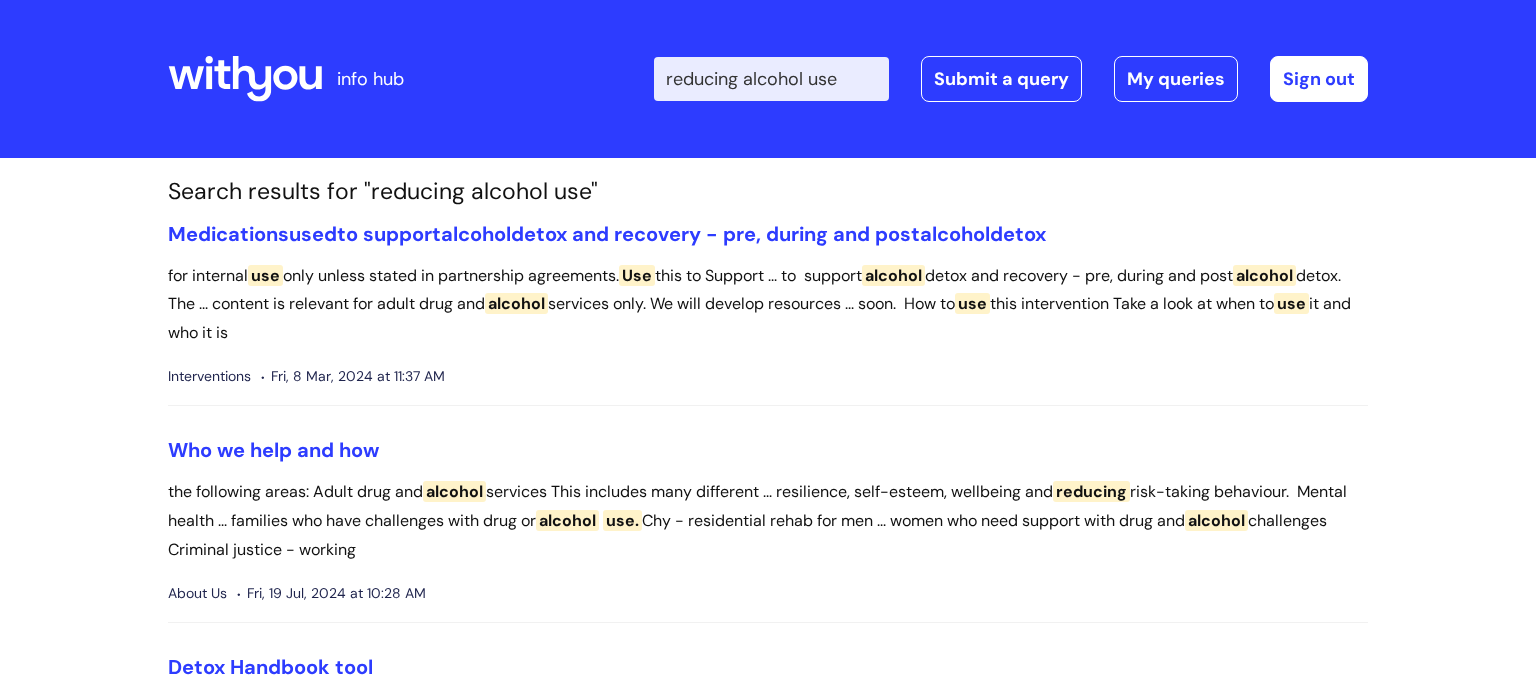 scroll, scrollTop: 0, scrollLeft: 0, axis: both 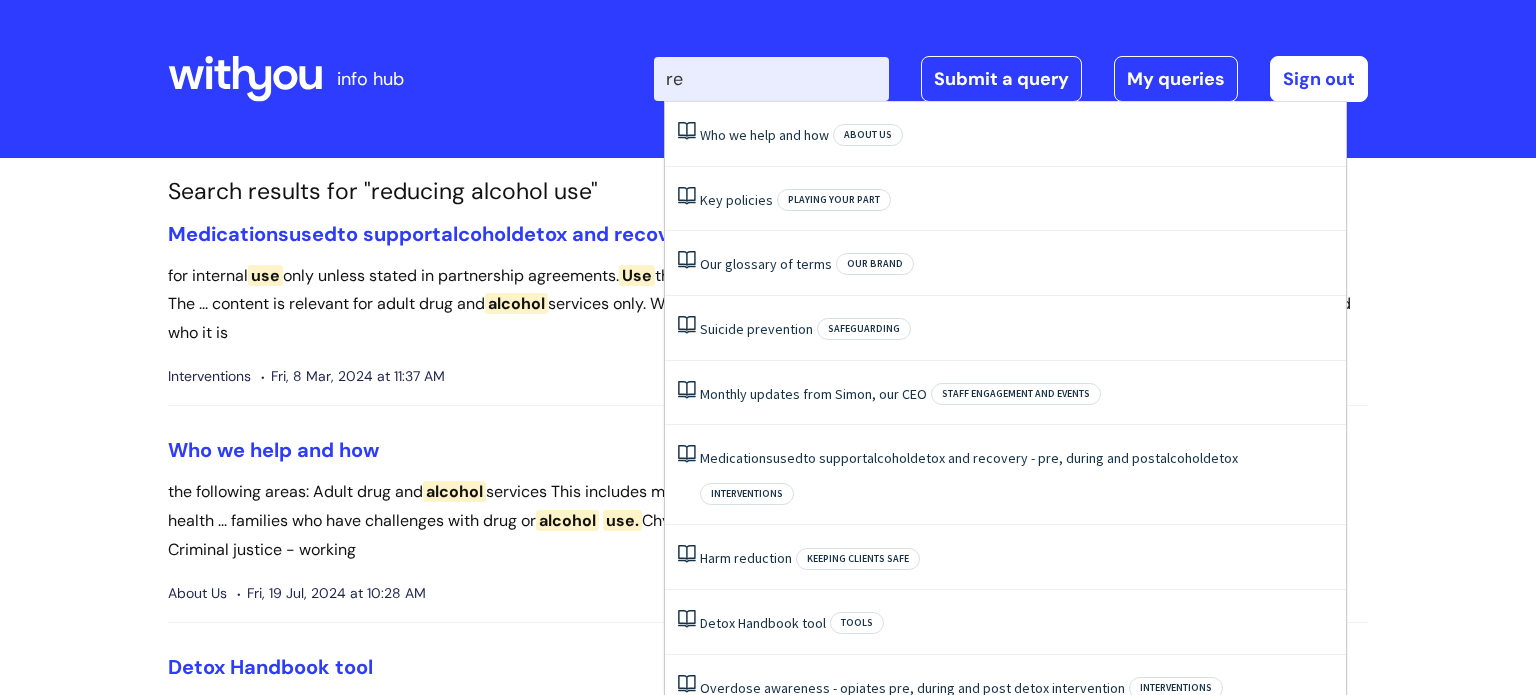 type on "r" 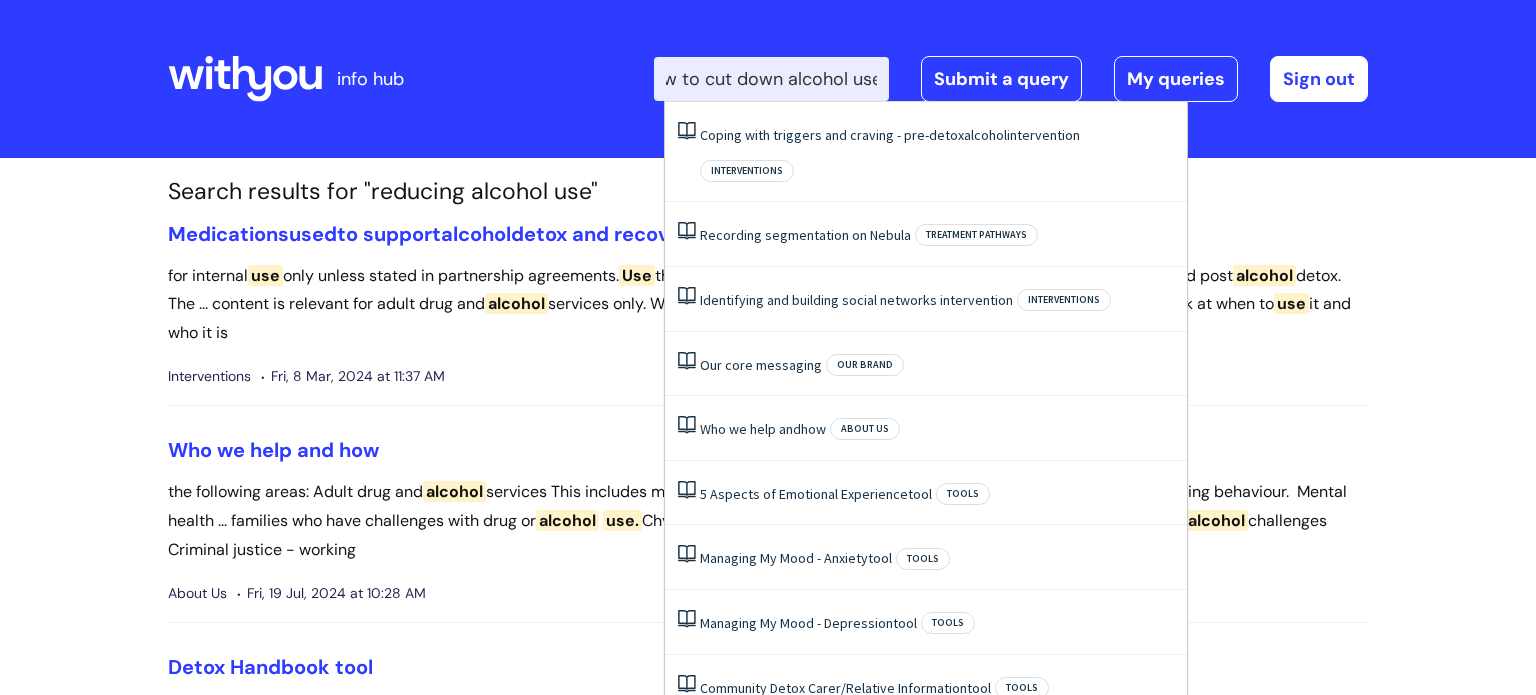 scroll, scrollTop: 0, scrollLeft: 34, axis: horizontal 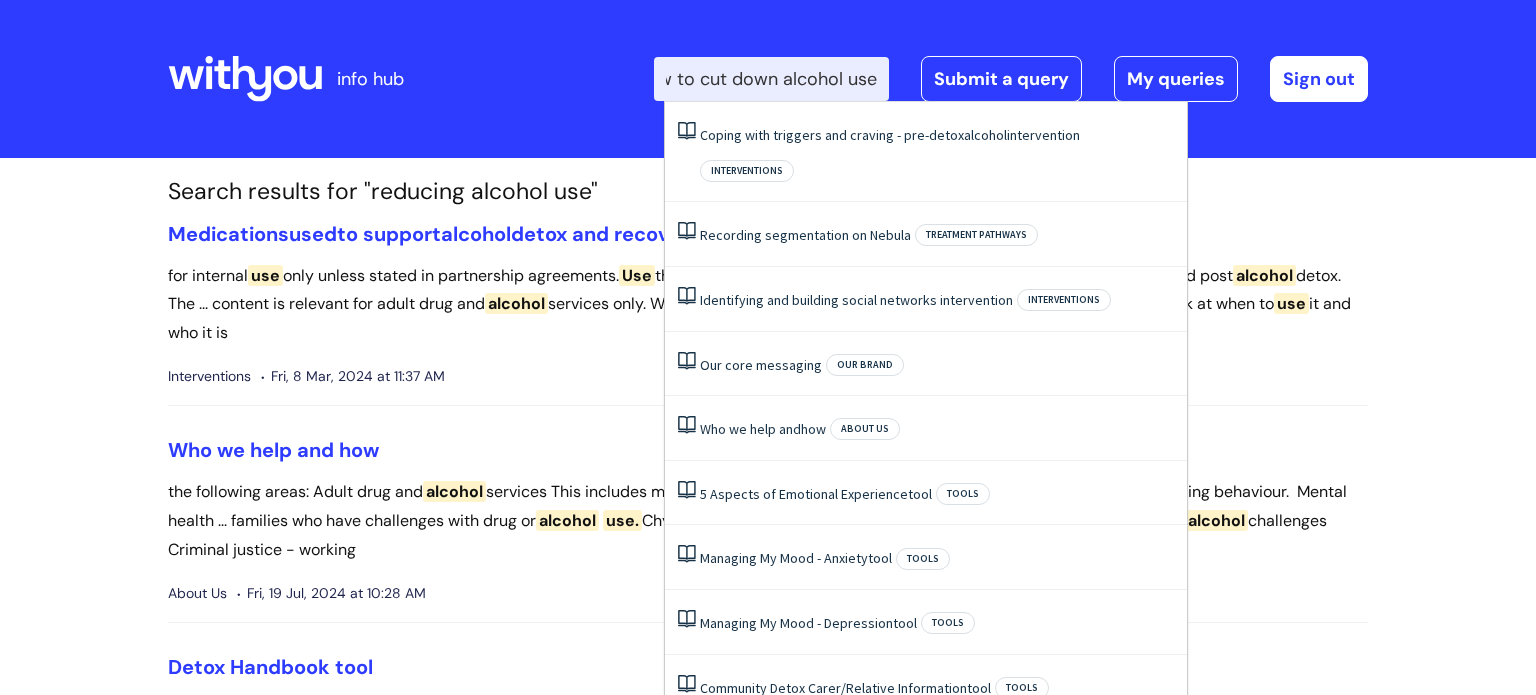 type on "how to cut down alcohol use" 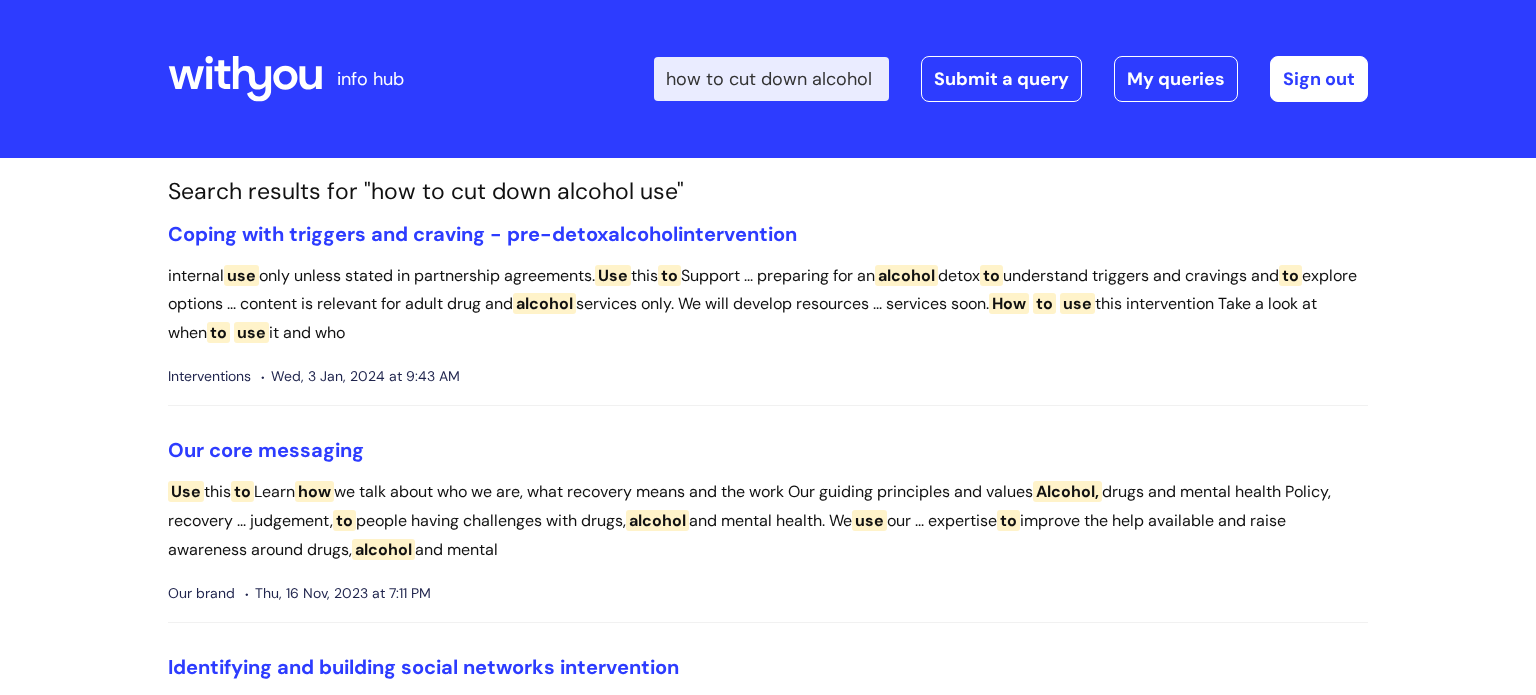 scroll, scrollTop: 0, scrollLeft: 0, axis: both 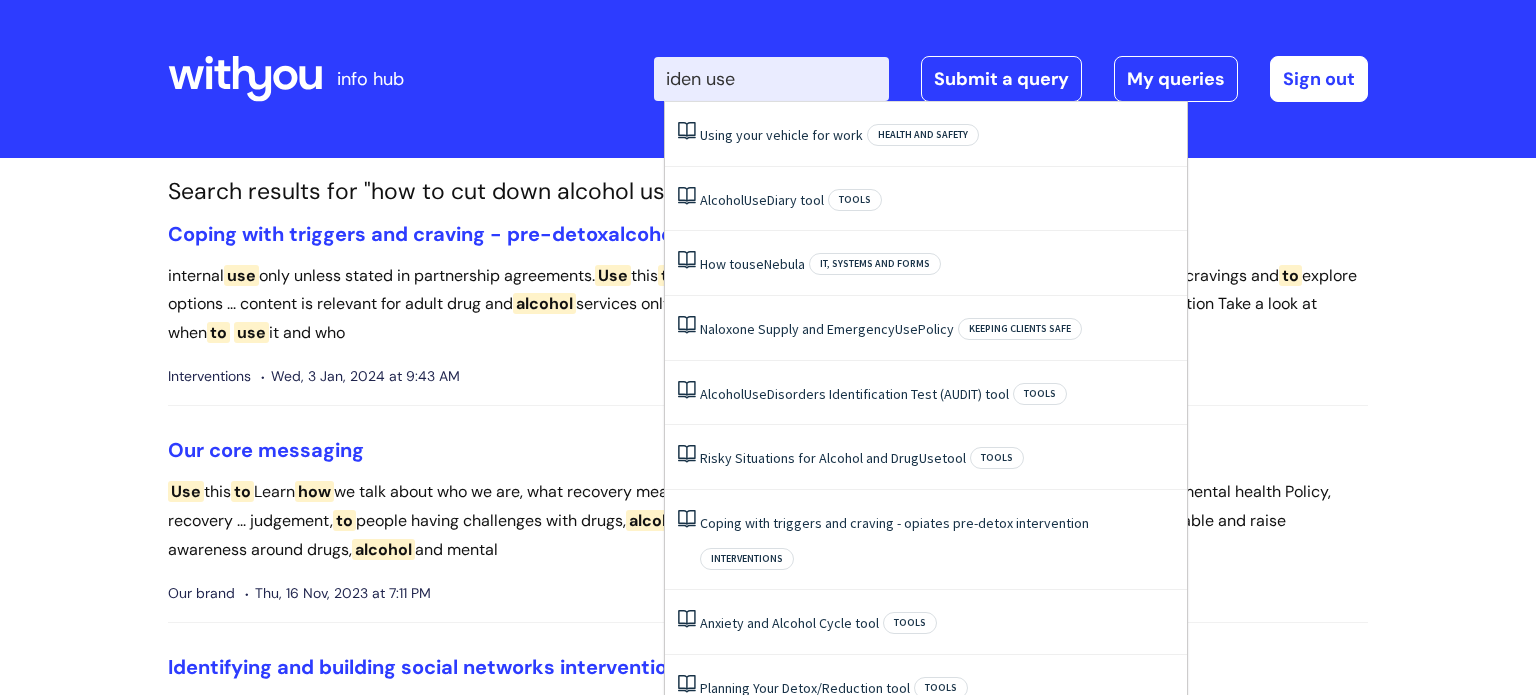 type on "ident use" 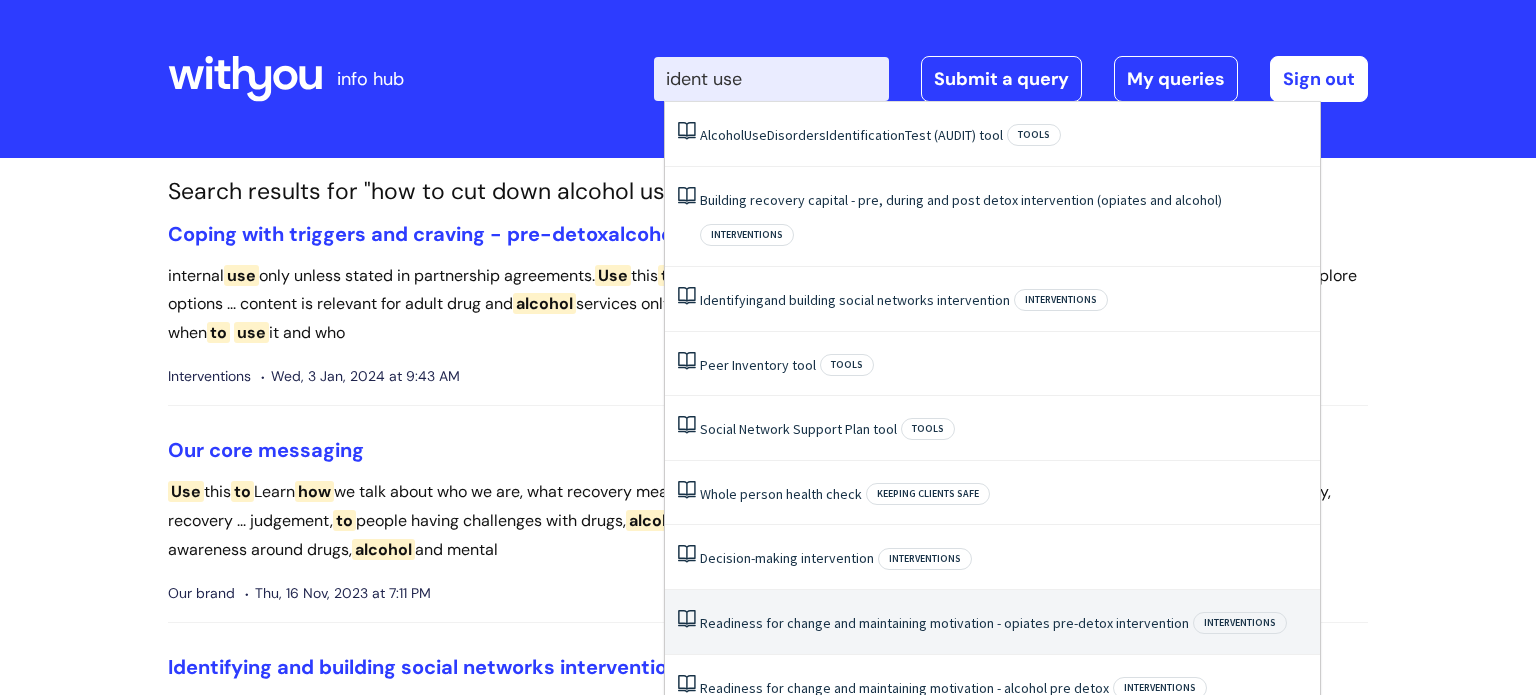 click on "Readiness for change and maintaining motivation - opiates pre-detox intervention" at bounding box center (944, 623) 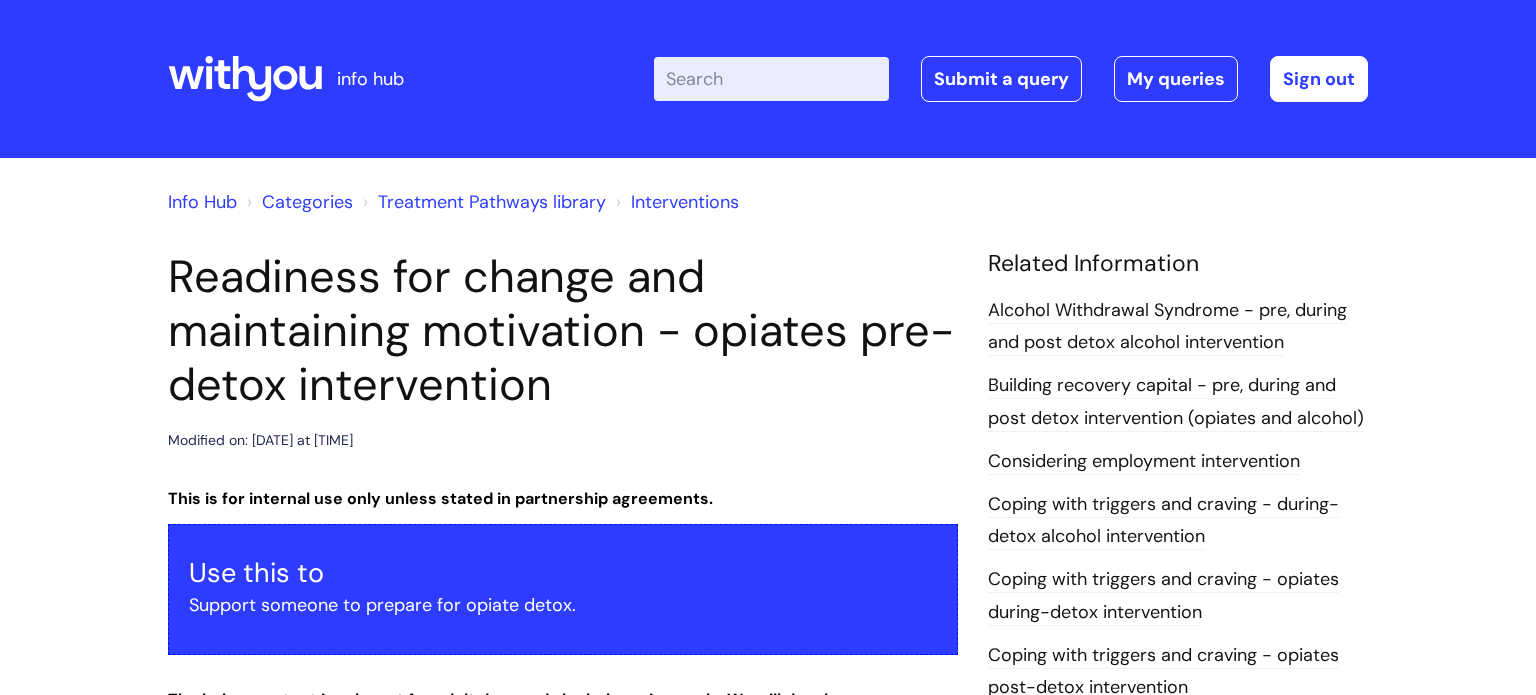 scroll, scrollTop: 0, scrollLeft: 0, axis: both 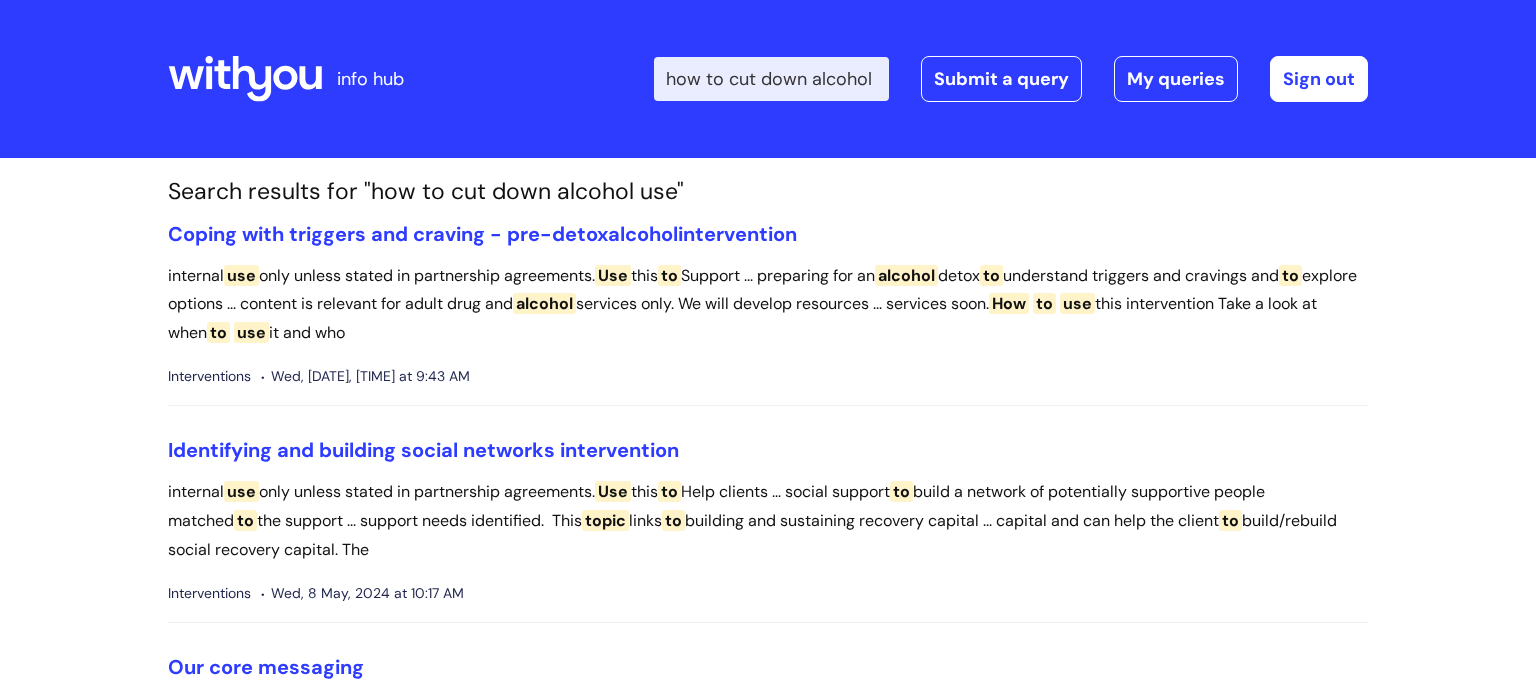 click on "how to cut down alcohol use" at bounding box center [771, 79] 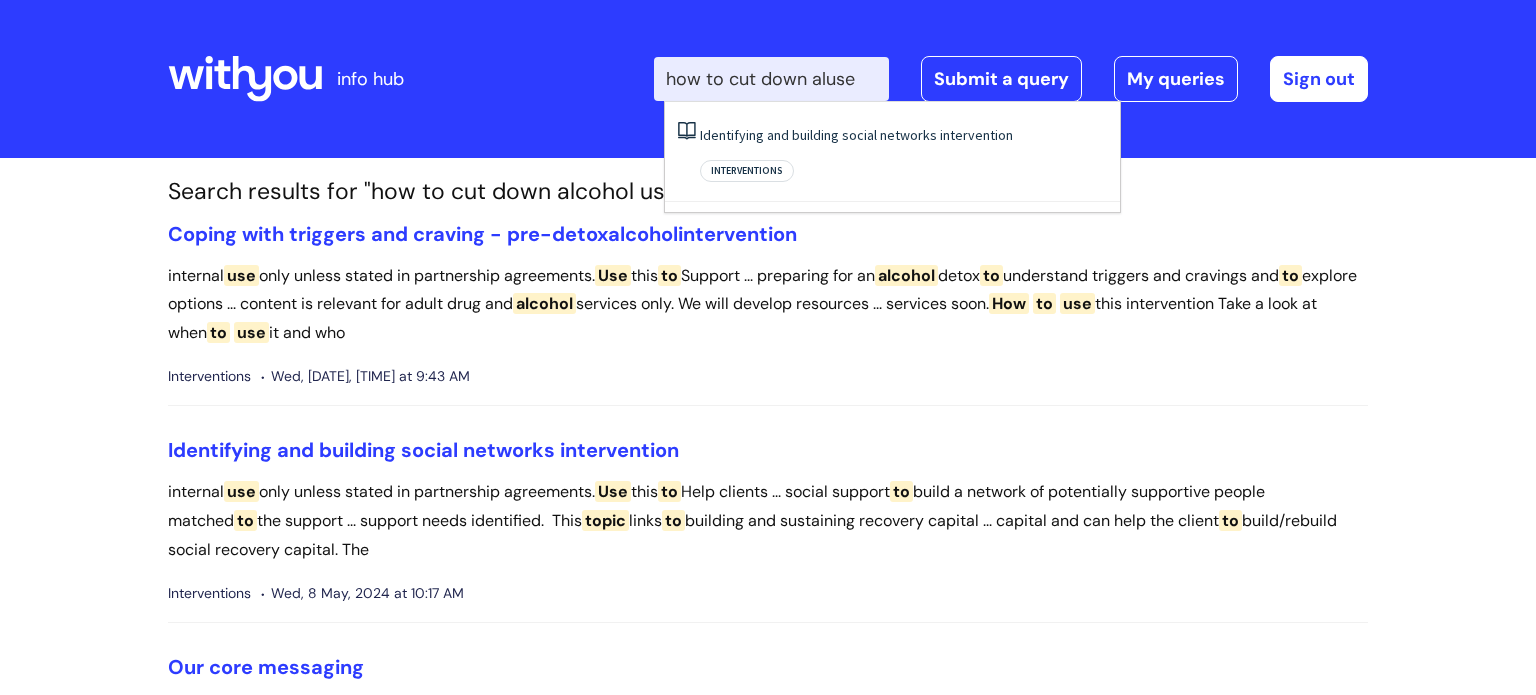 scroll, scrollTop: 0, scrollLeft: 0, axis: both 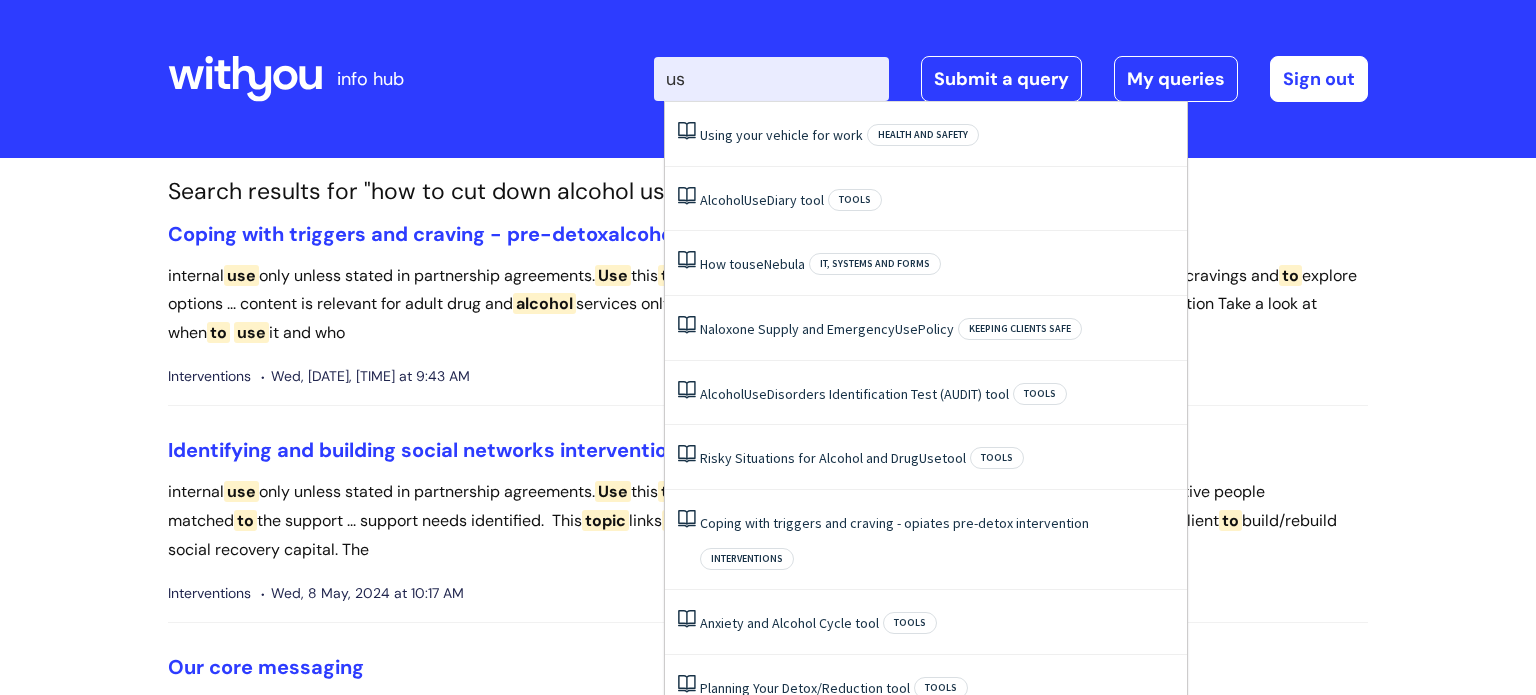 type on "u" 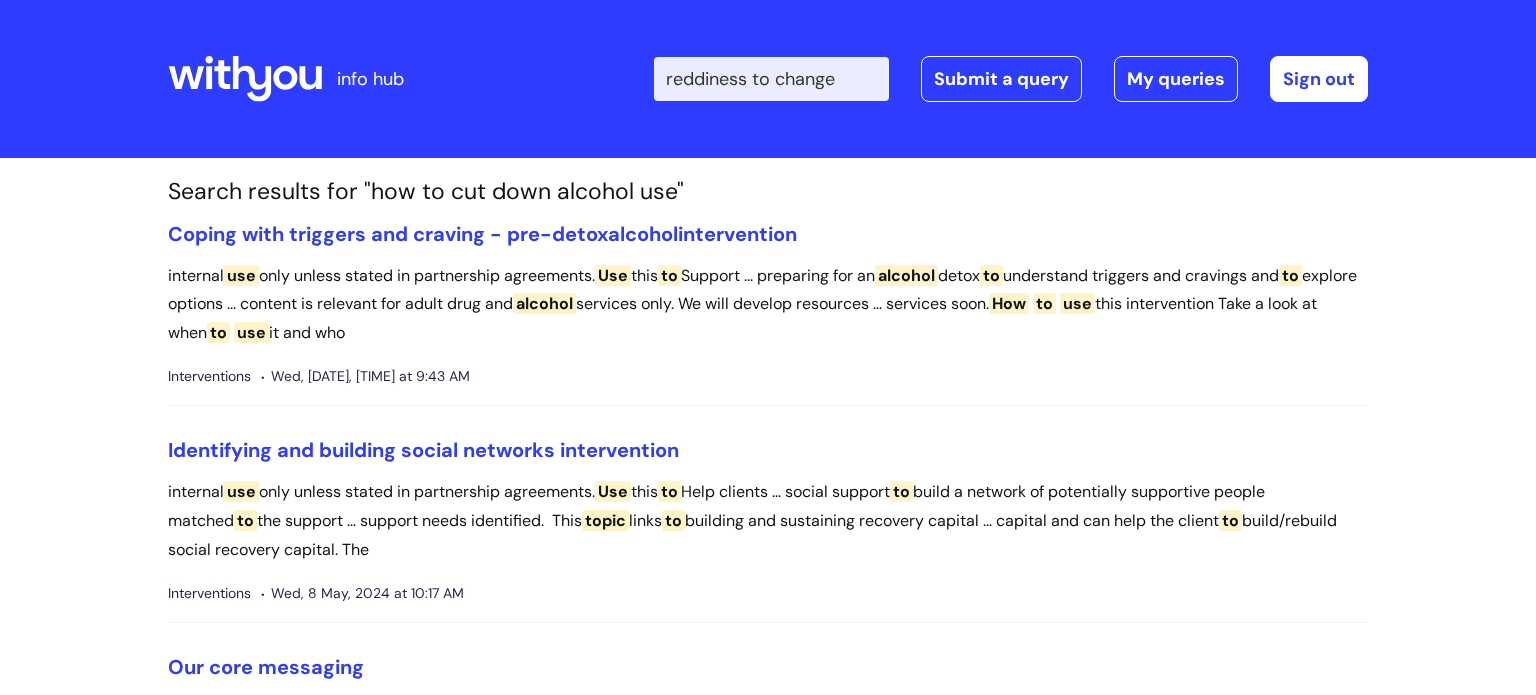 type on "reddiness to change" 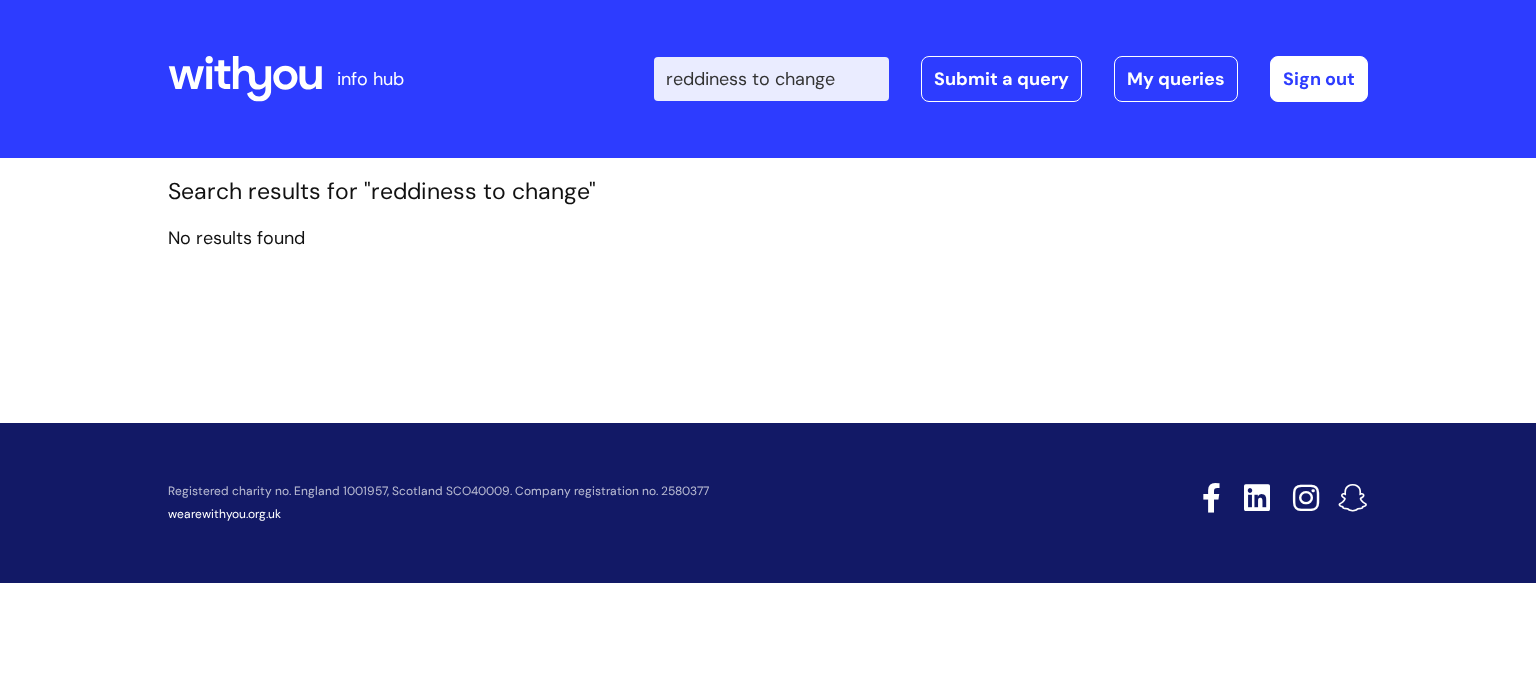 scroll, scrollTop: 0, scrollLeft: 0, axis: both 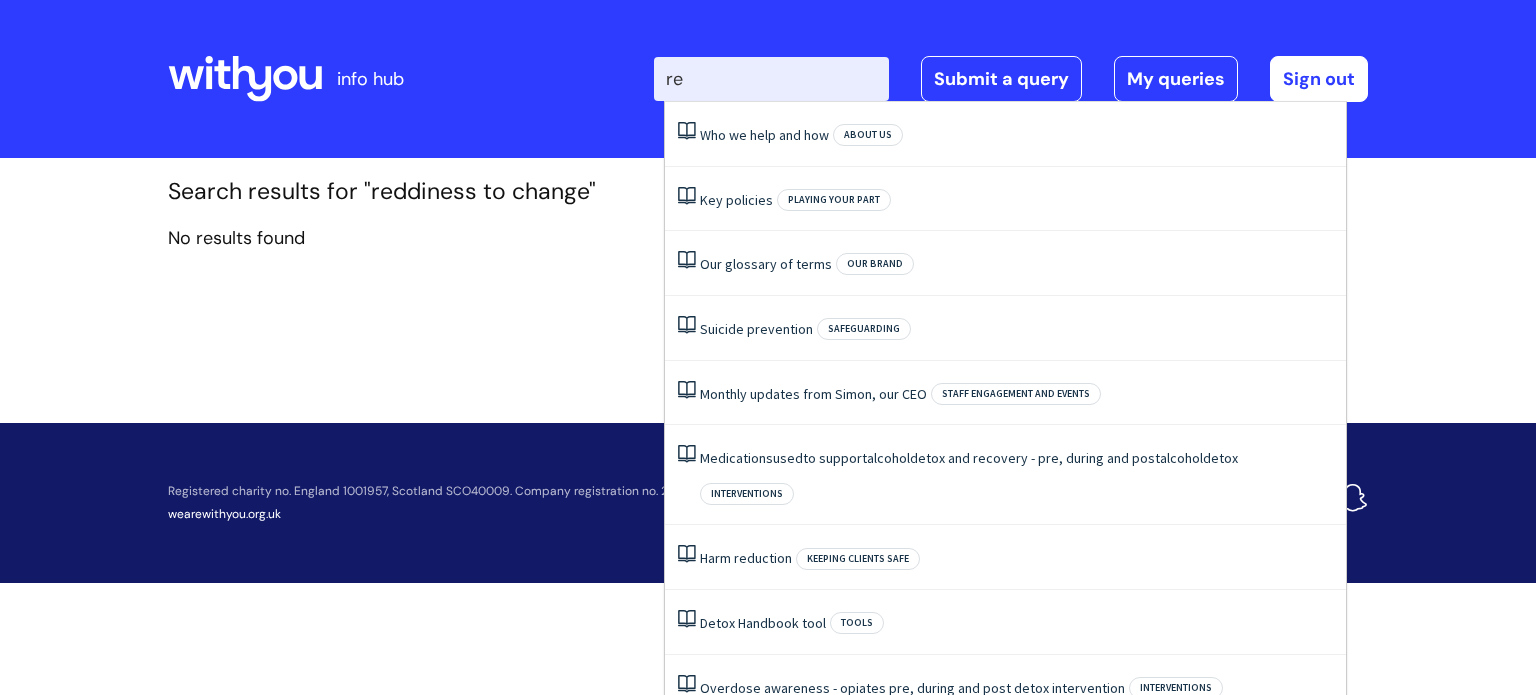 type on "r" 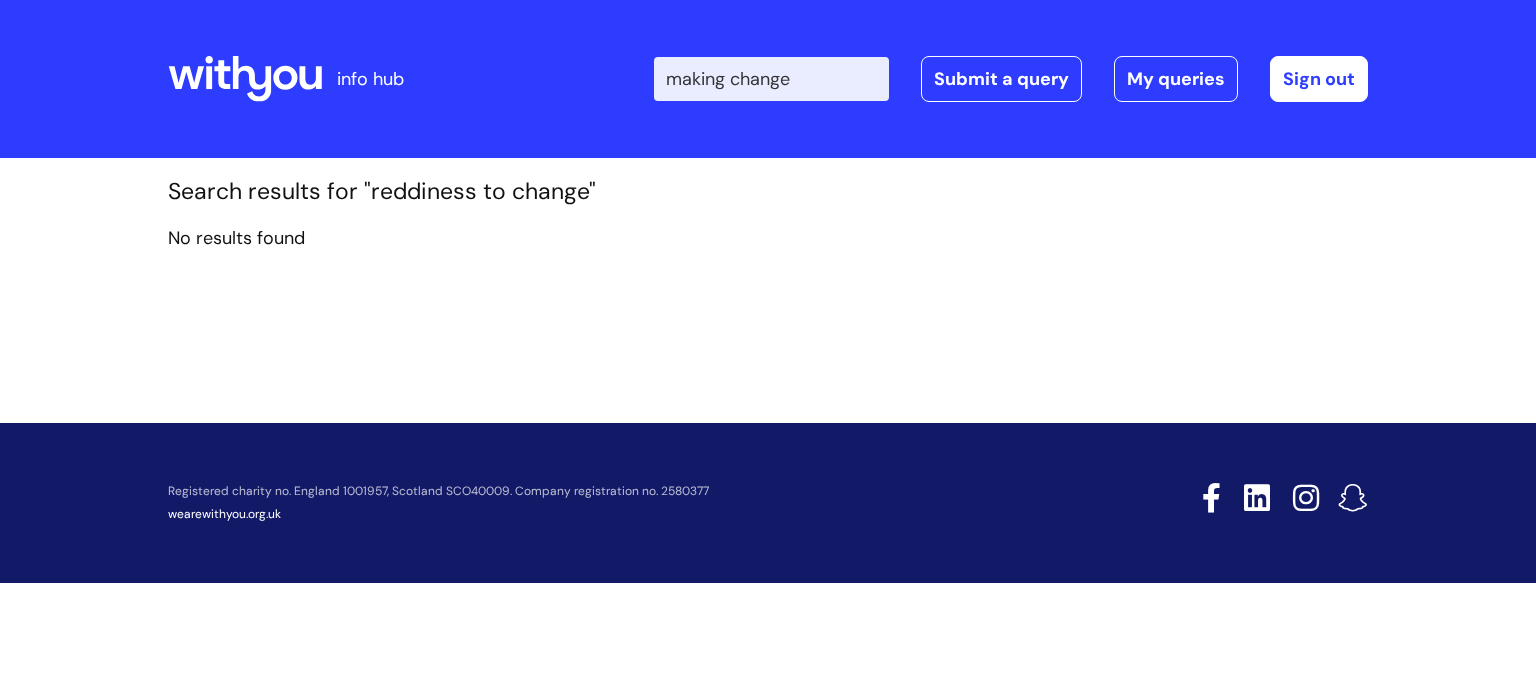 type on "making changes" 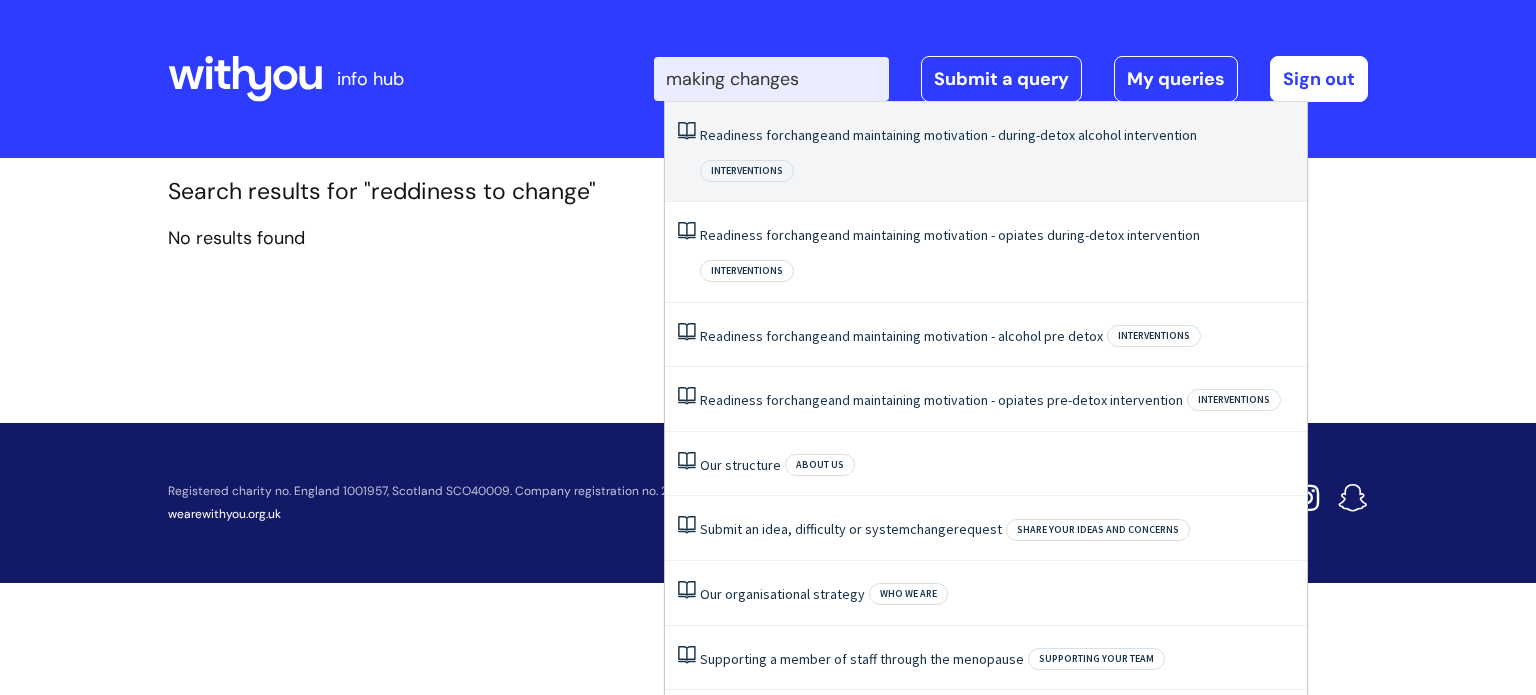 click on "Readiness for  change  and maintaining motivation - during-detox alcohol intervention" at bounding box center (948, 135) 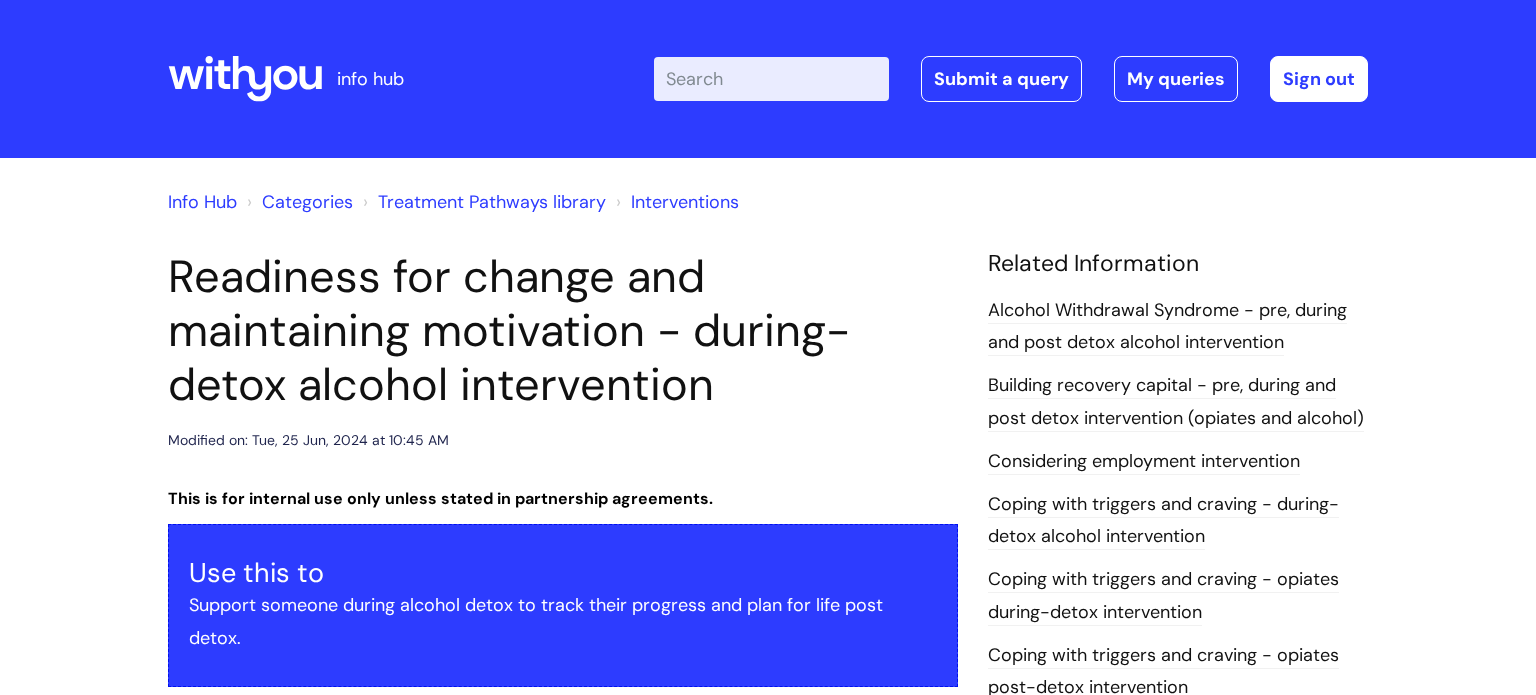 scroll, scrollTop: 0, scrollLeft: 0, axis: both 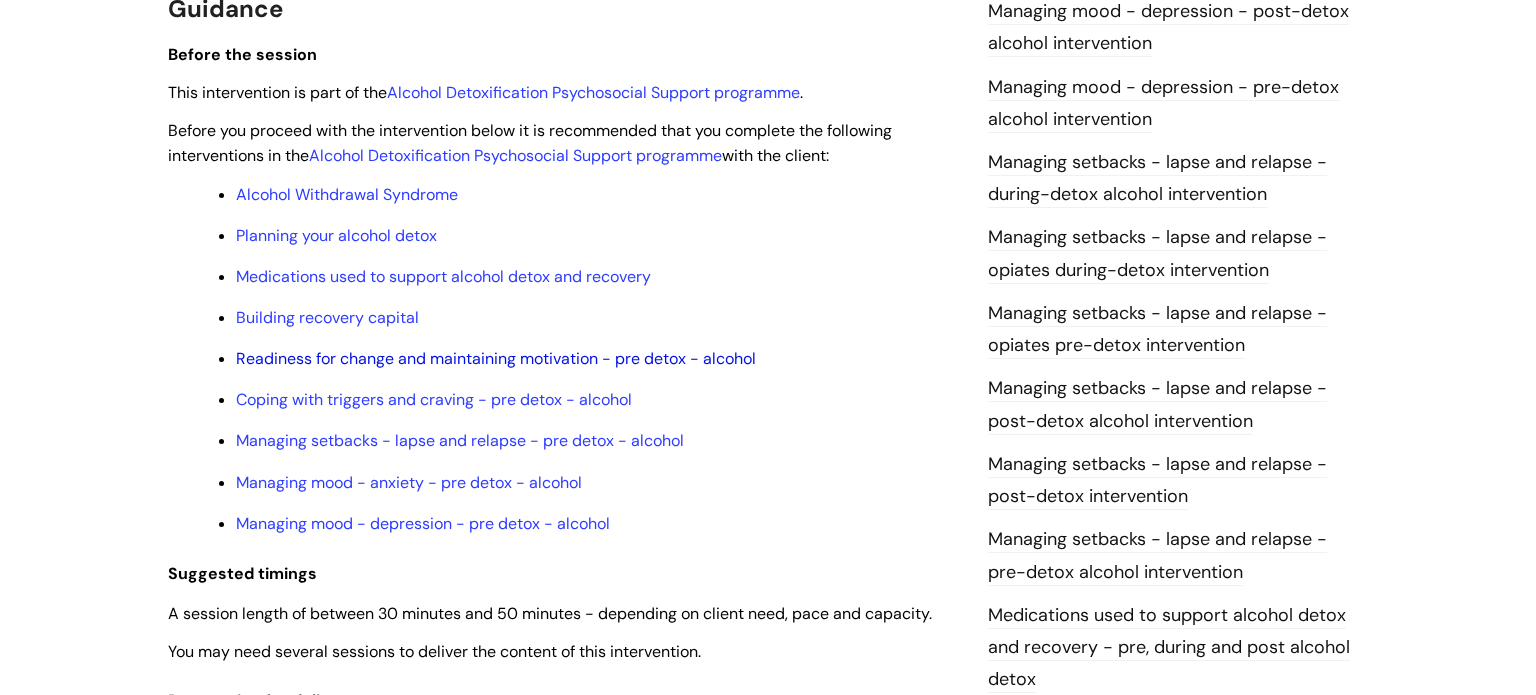 click on "Readiness for change and maintaining motivation - pre detox - alcohol" at bounding box center (496, 358) 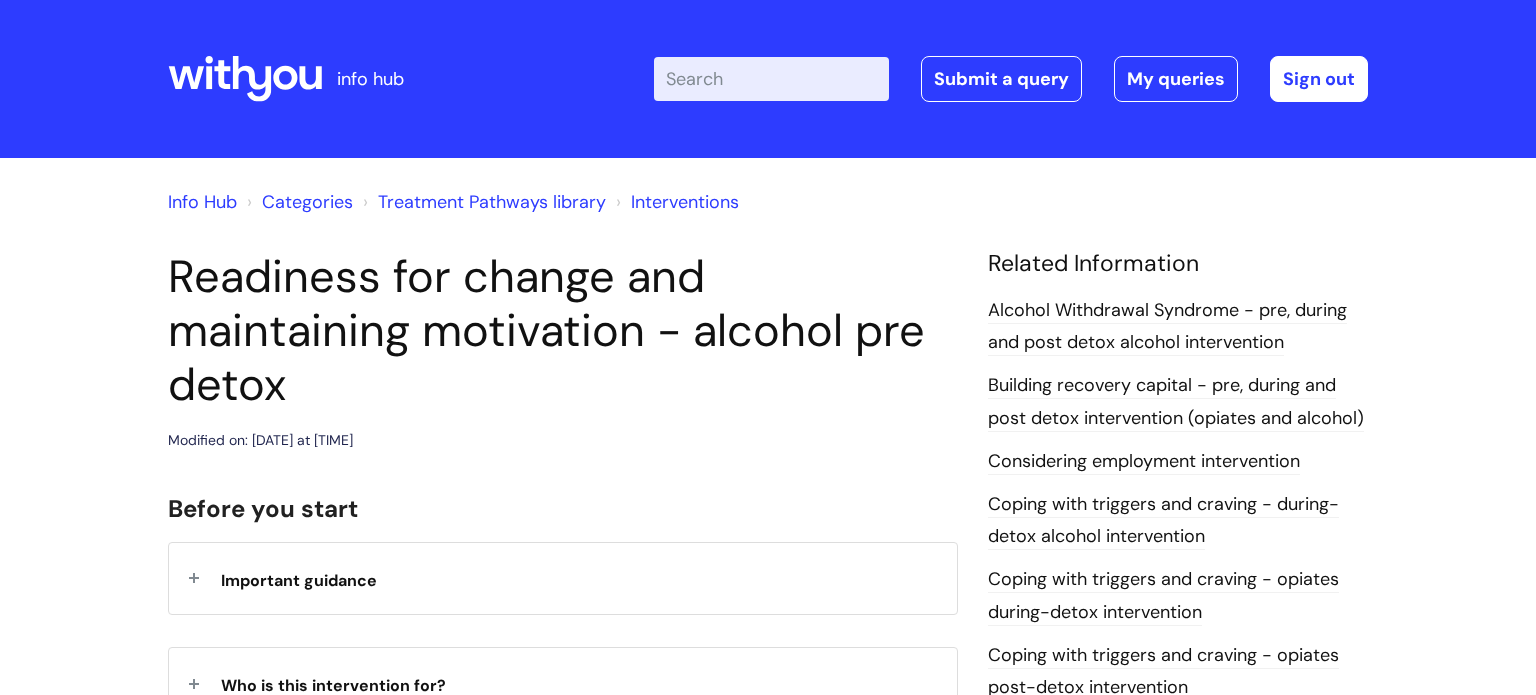scroll, scrollTop: 0, scrollLeft: 0, axis: both 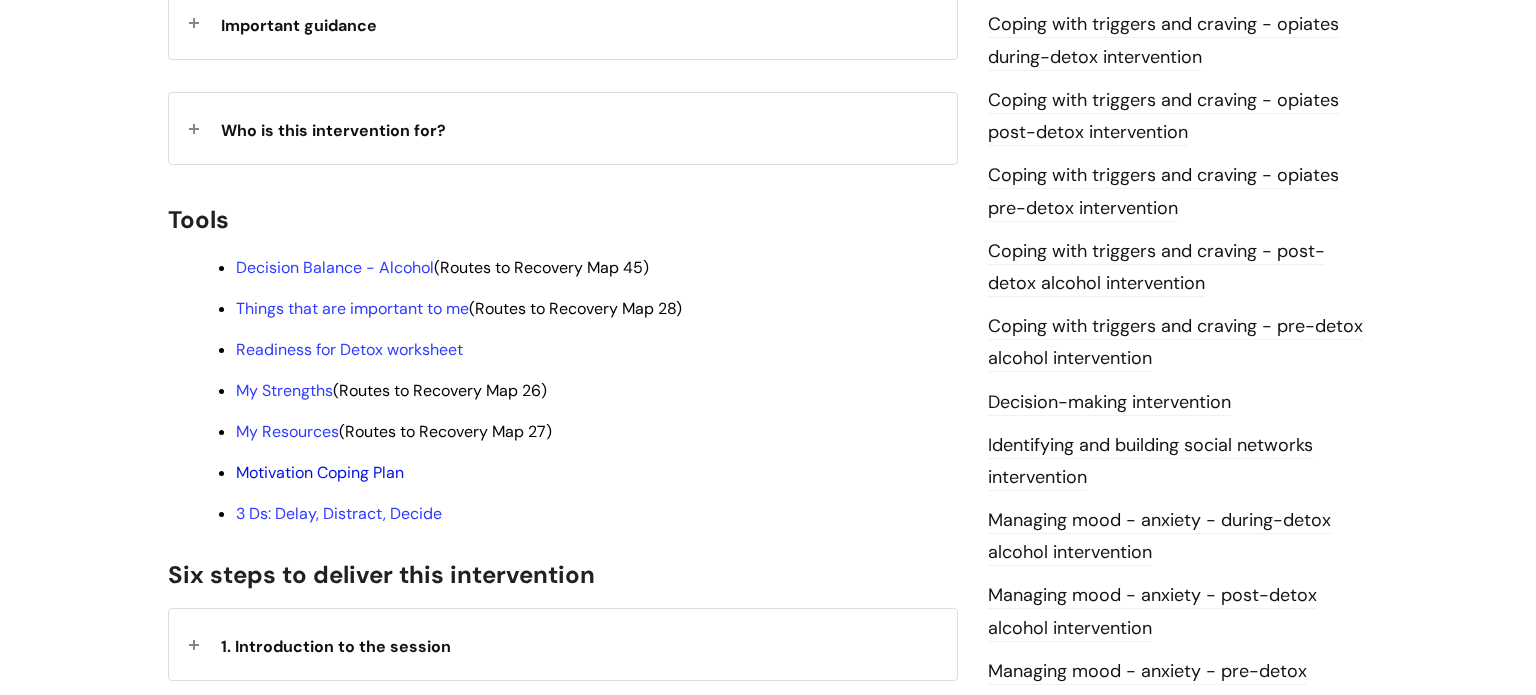 click on "Motivation Coping Plan" at bounding box center (320, 472) 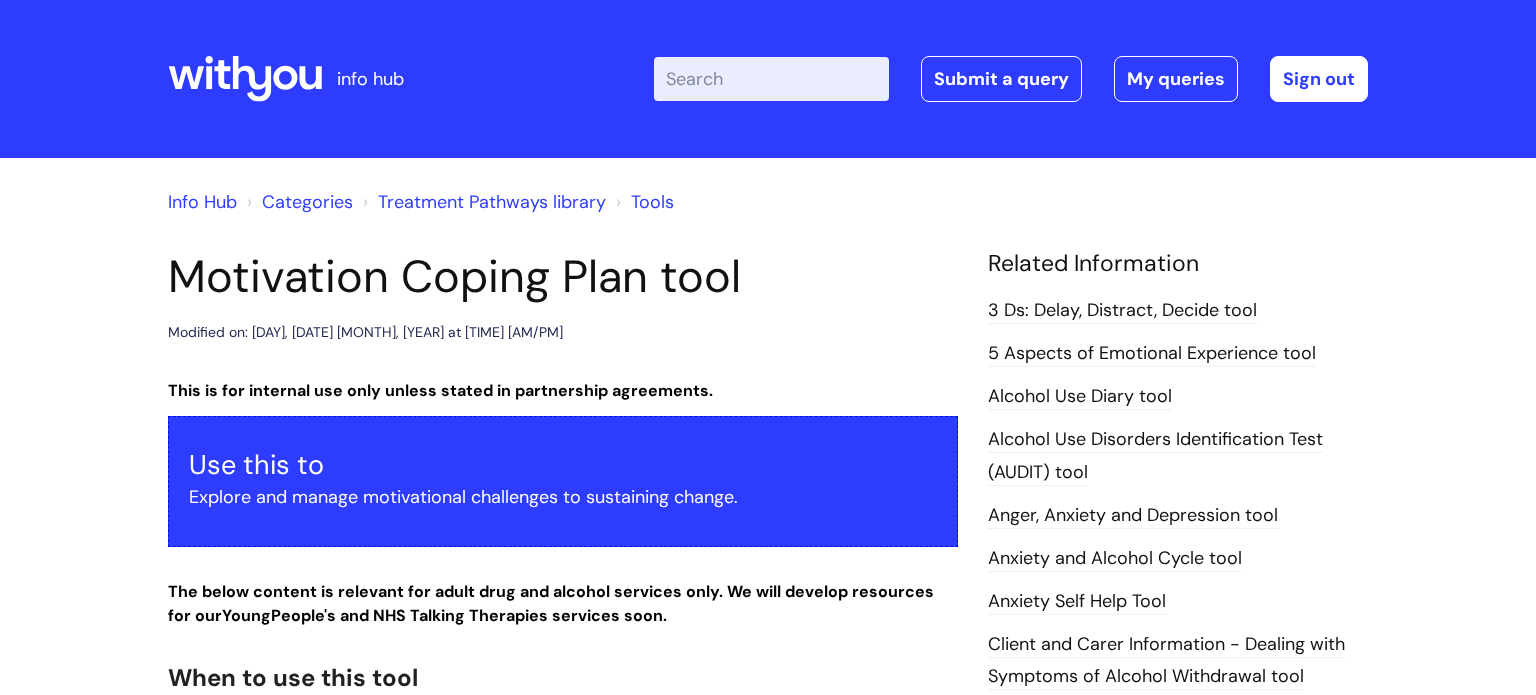 scroll, scrollTop: 0, scrollLeft: 0, axis: both 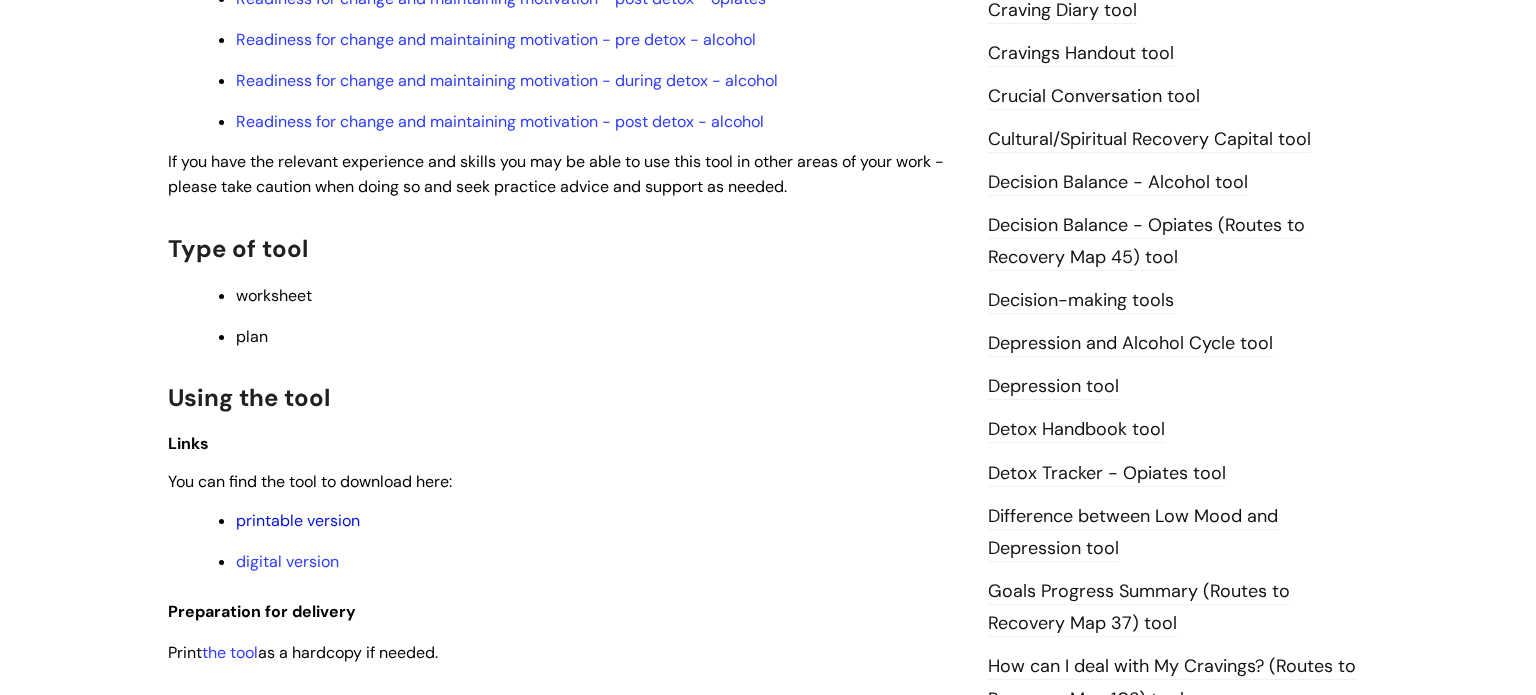 click on "printable version" at bounding box center (298, 520) 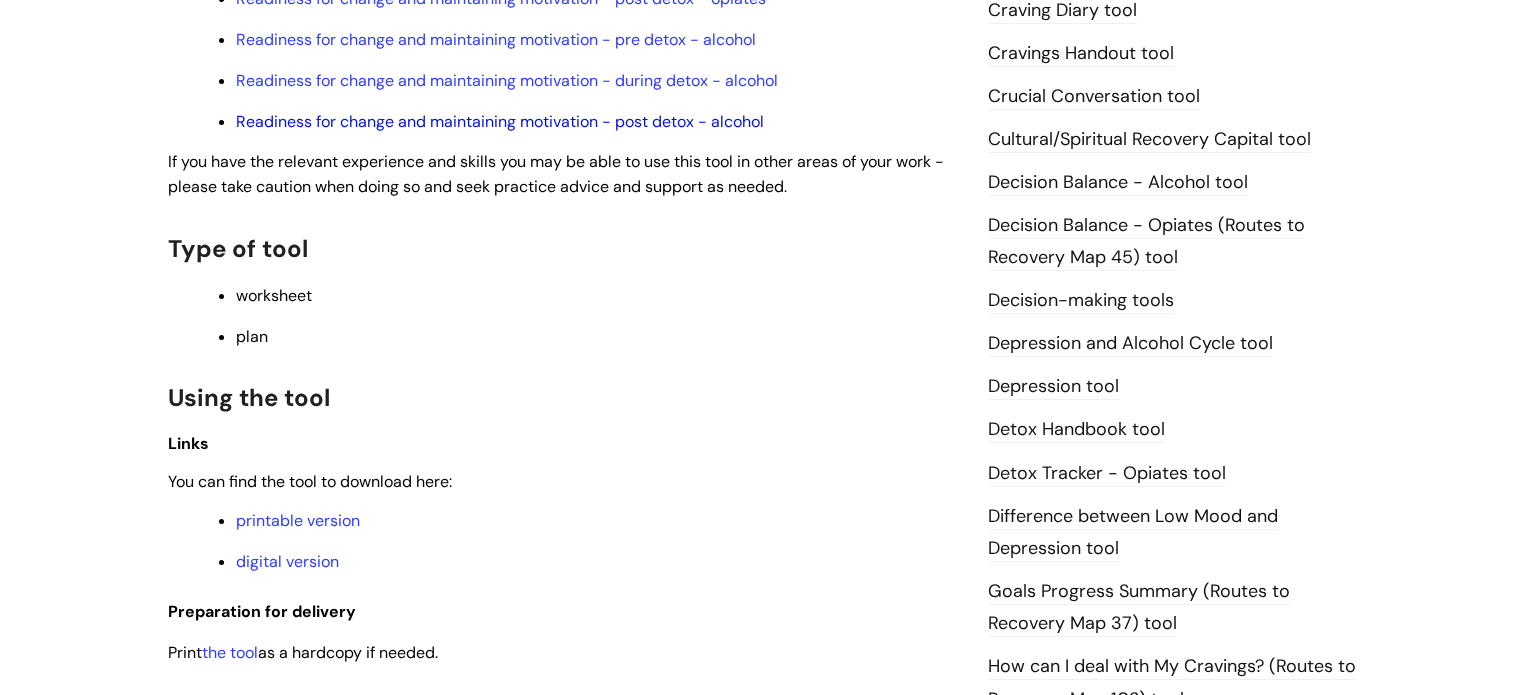 click on "Readiness for change and maintaining motivation - post detox - alcohol" at bounding box center (500, 121) 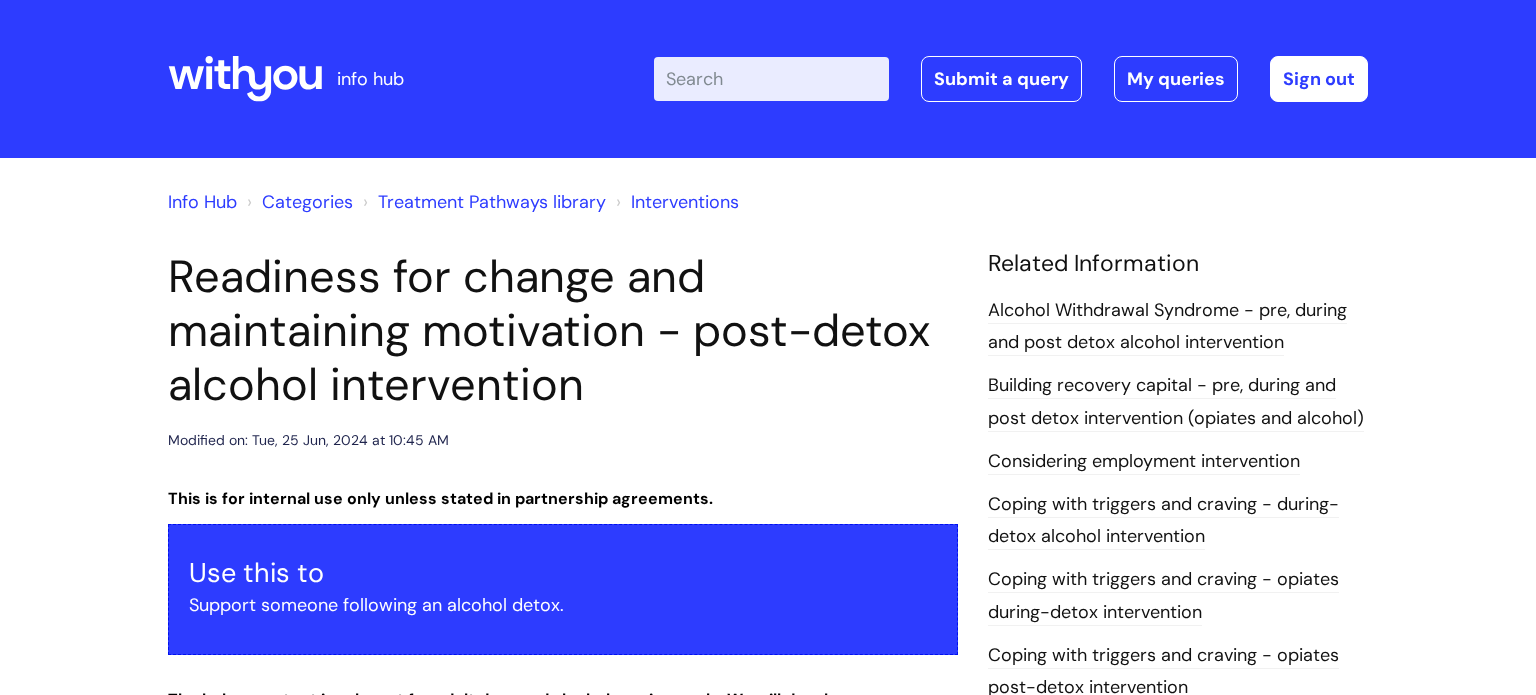 scroll, scrollTop: 0, scrollLeft: 0, axis: both 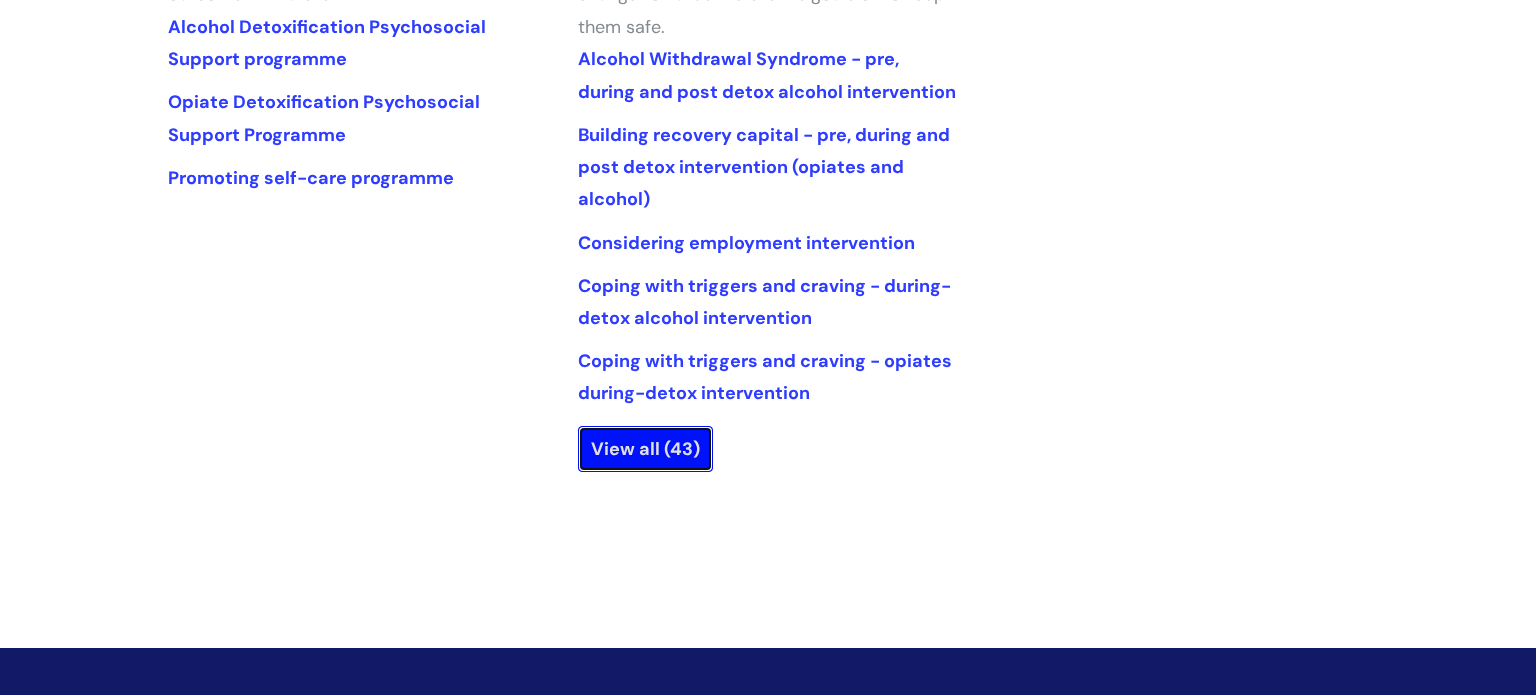 click on "View all (43)" at bounding box center [645, 449] 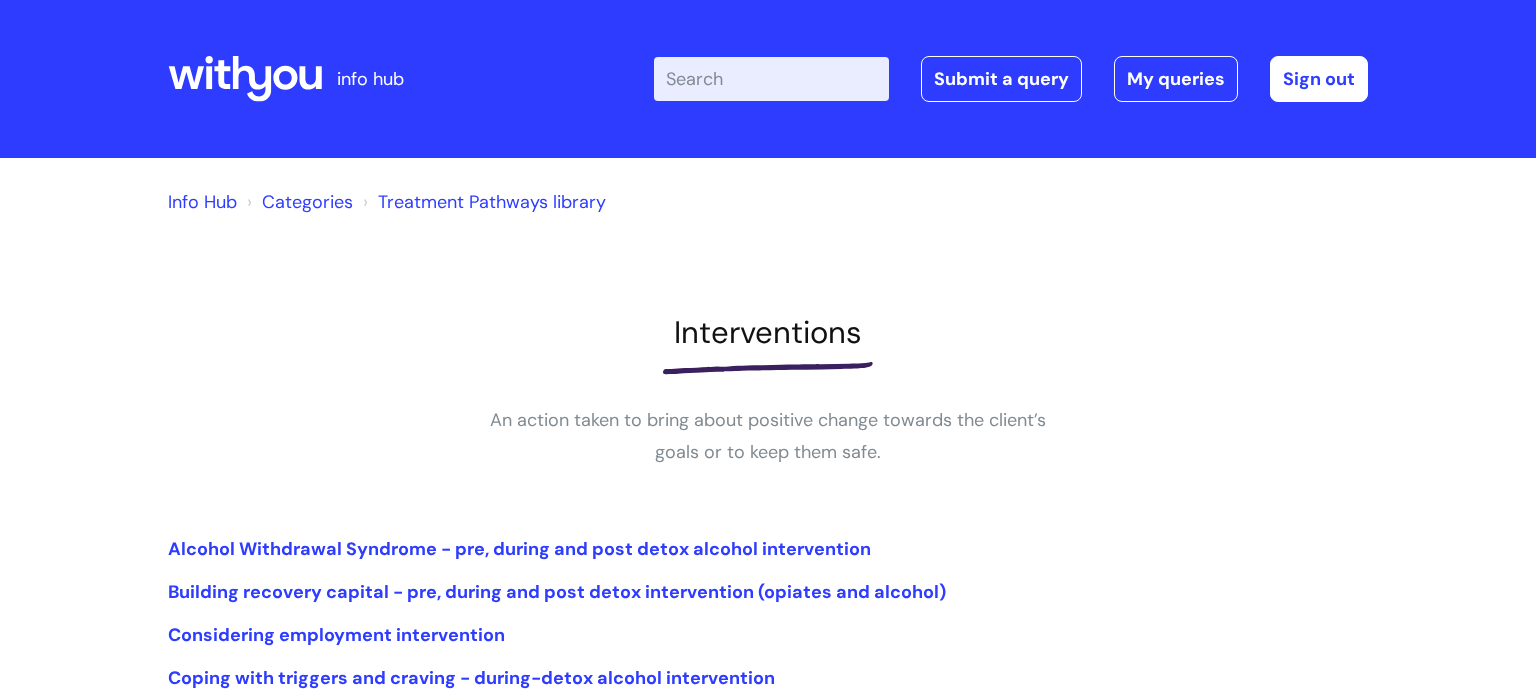 scroll, scrollTop: 0, scrollLeft: 0, axis: both 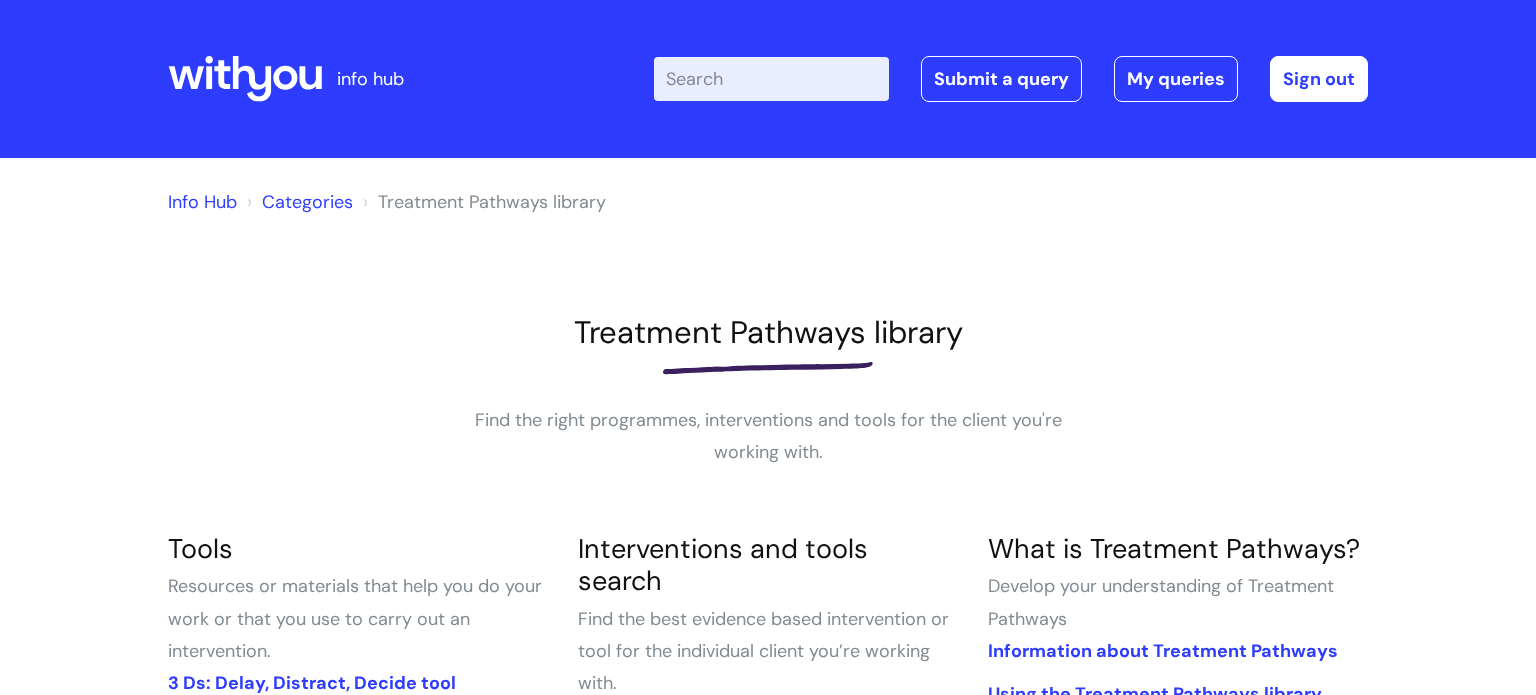 click on "Categories" at bounding box center [307, 202] 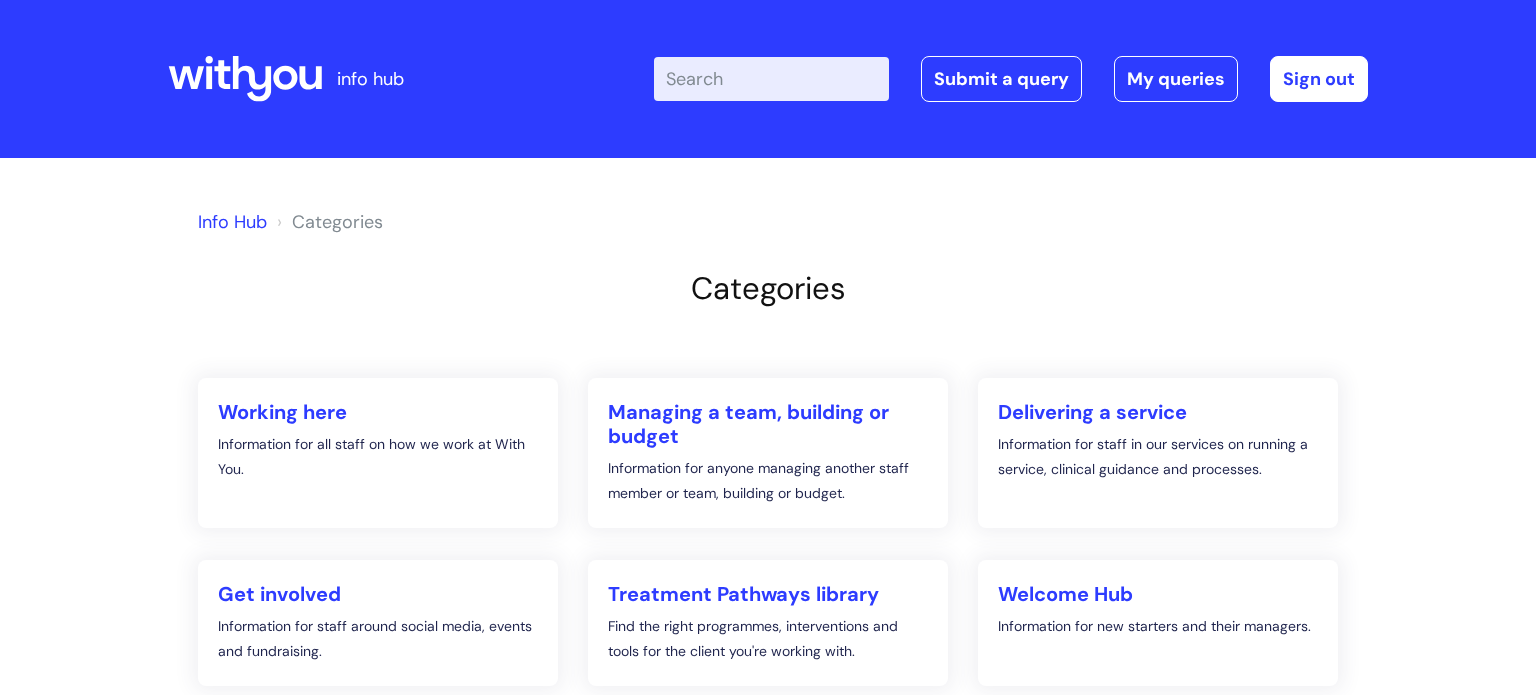 scroll, scrollTop: 0, scrollLeft: 0, axis: both 